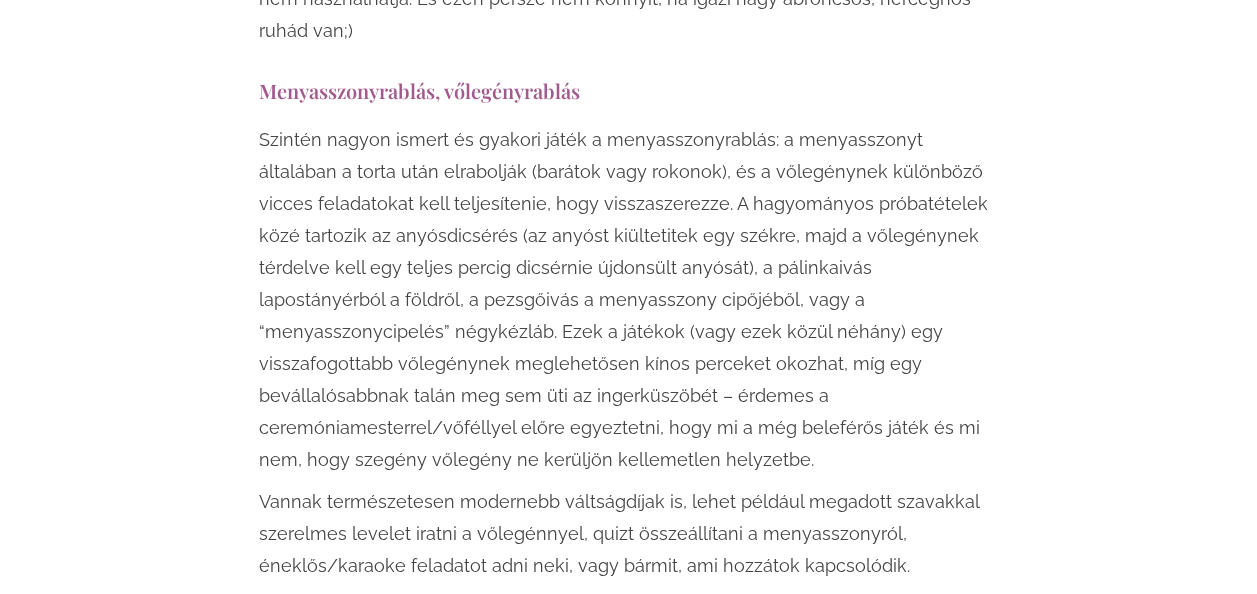 scroll, scrollTop: 3320, scrollLeft: 0, axis: vertical 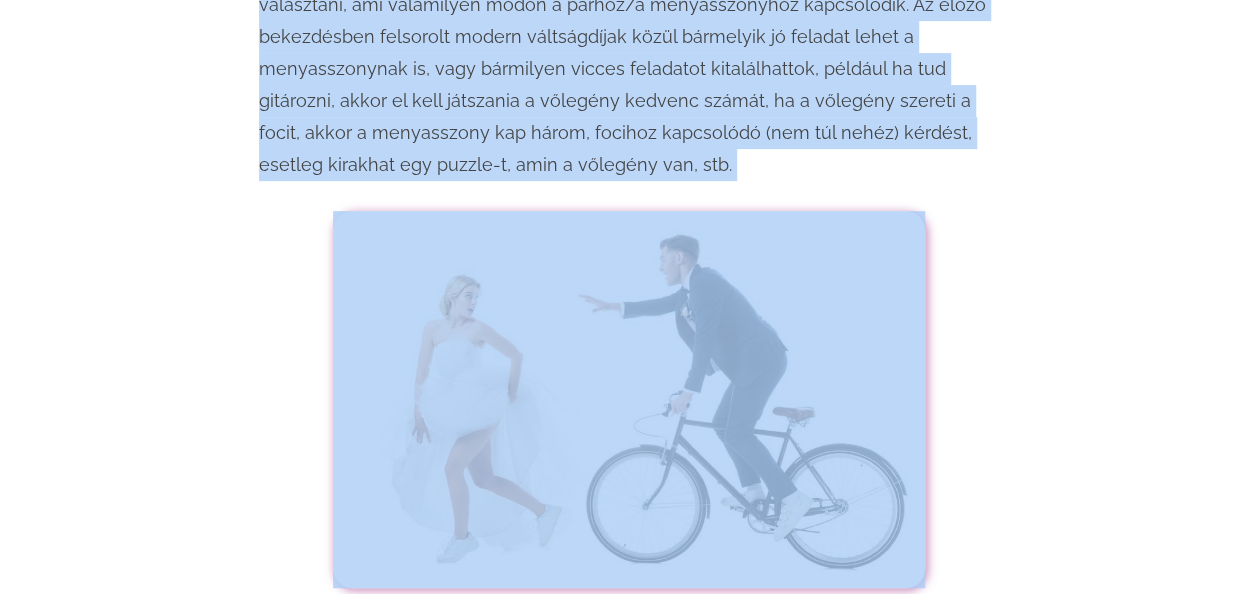 drag, startPoint x: 258, startPoint y: 20, endPoint x: 653, endPoint y: 248, distance: 456.08005 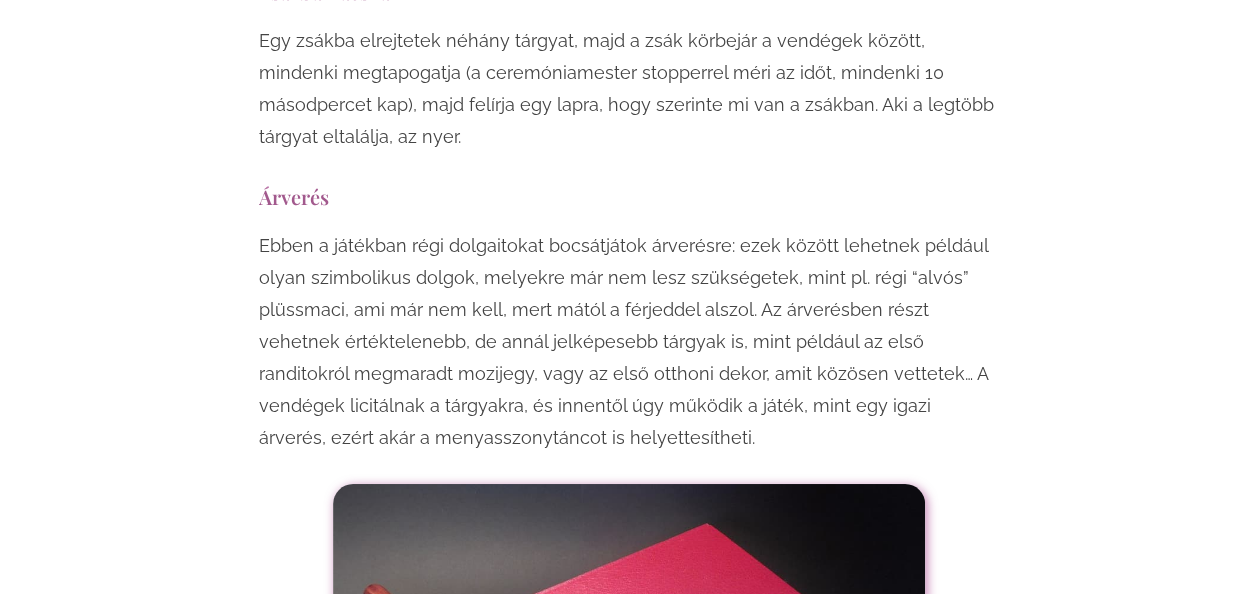 scroll, scrollTop: 0, scrollLeft: 0, axis: both 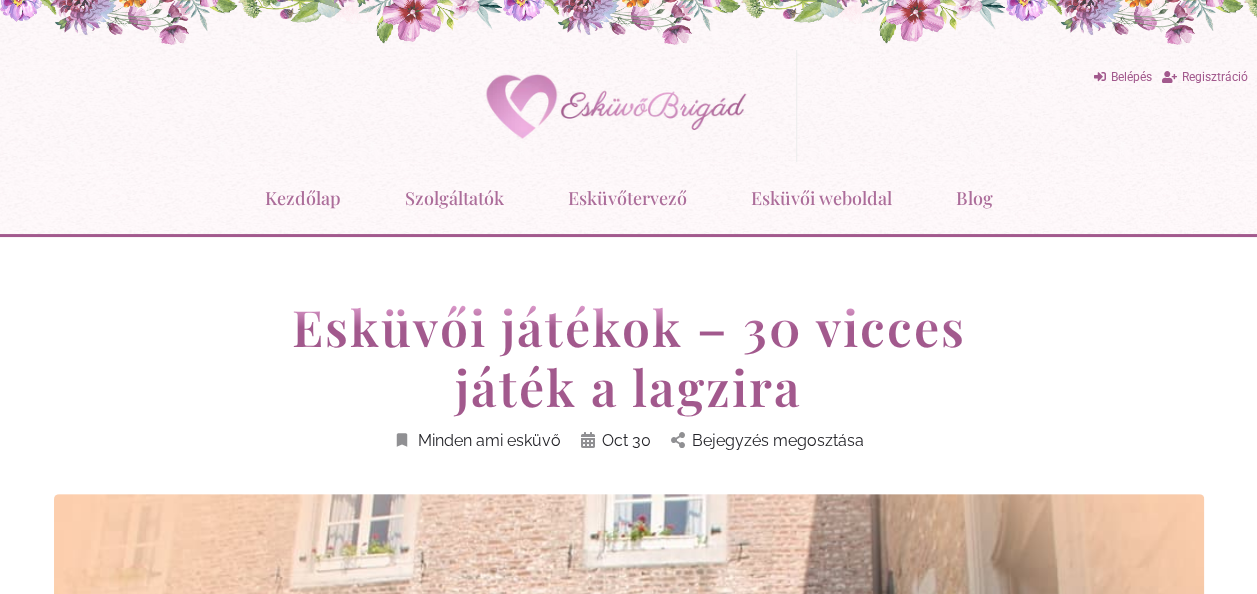 click on "Esküvői játékok – 30 vicces játék a lagzira
Oct 30
Bejegyzés megosztása" at bounding box center [629, 395] 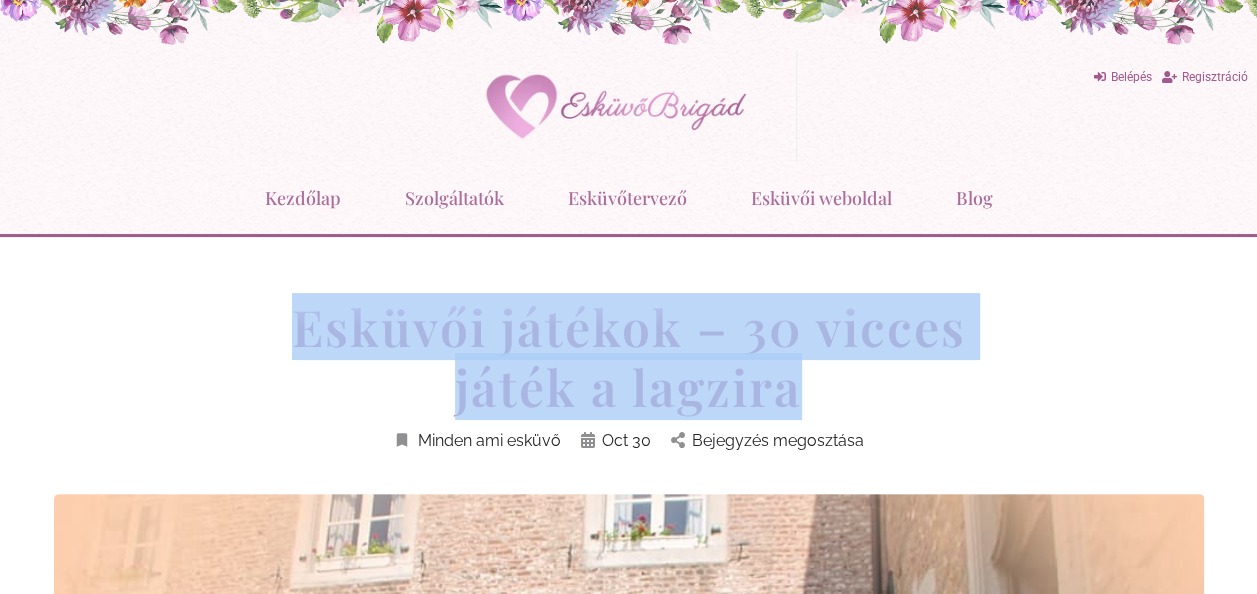 drag, startPoint x: 294, startPoint y: 321, endPoint x: 800, endPoint y: 385, distance: 510.03137 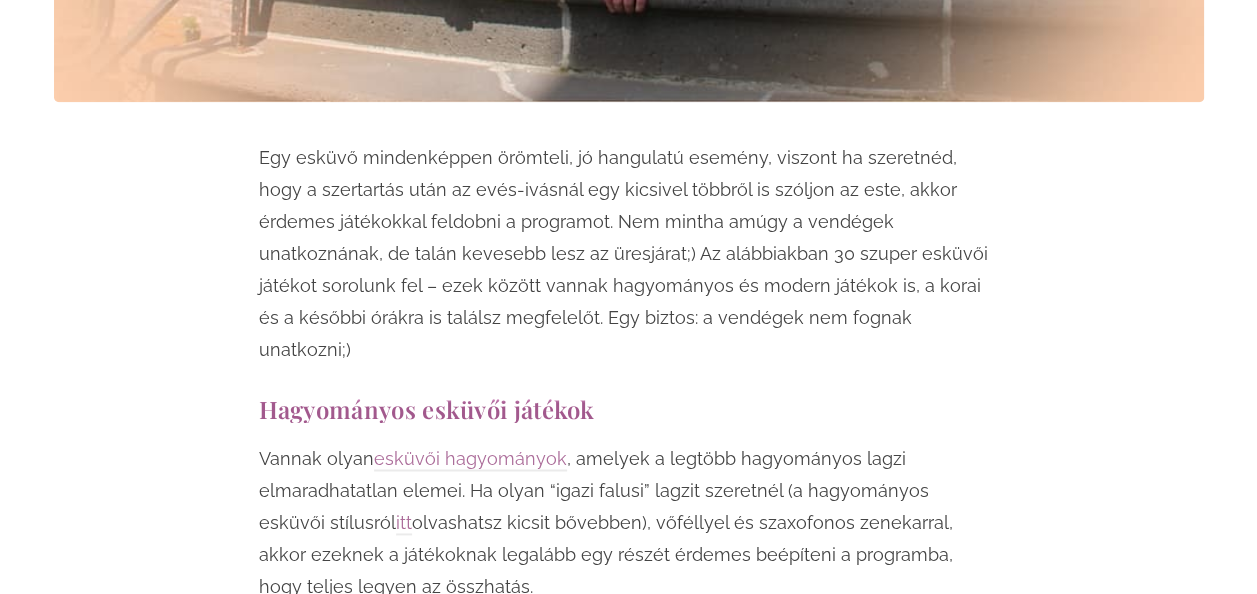 scroll, scrollTop: 1160, scrollLeft: 0, axis: vertical 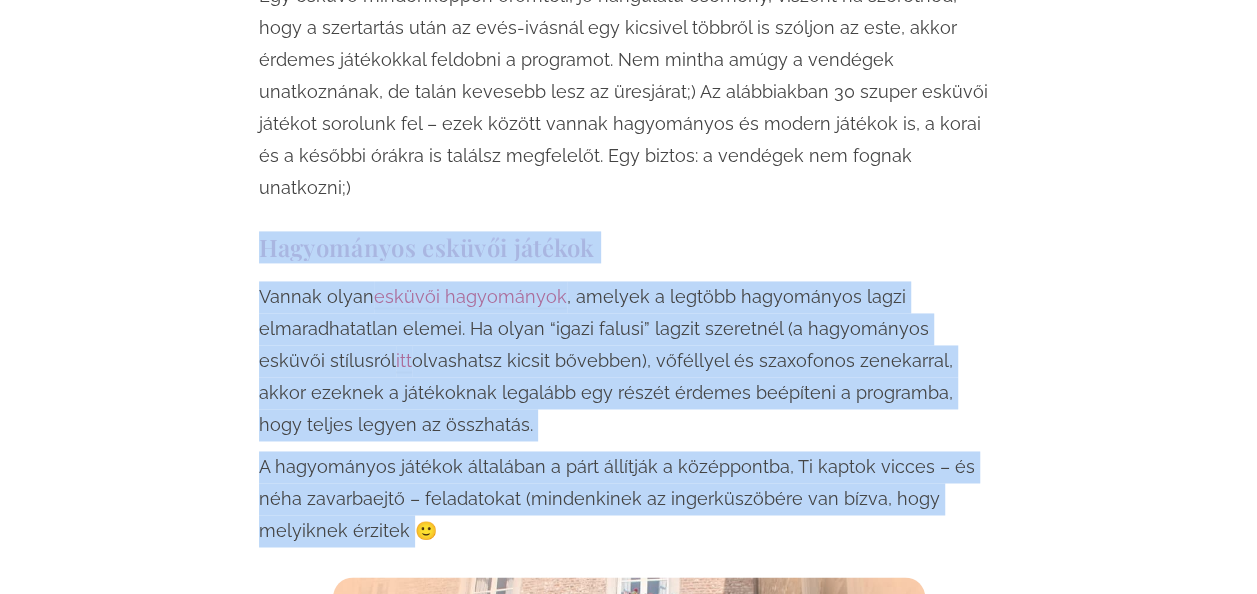 drag, startPoint x: 258, startPoint y: 379, endPoint x: 411, endPoint y: 498, distance: 193.82982 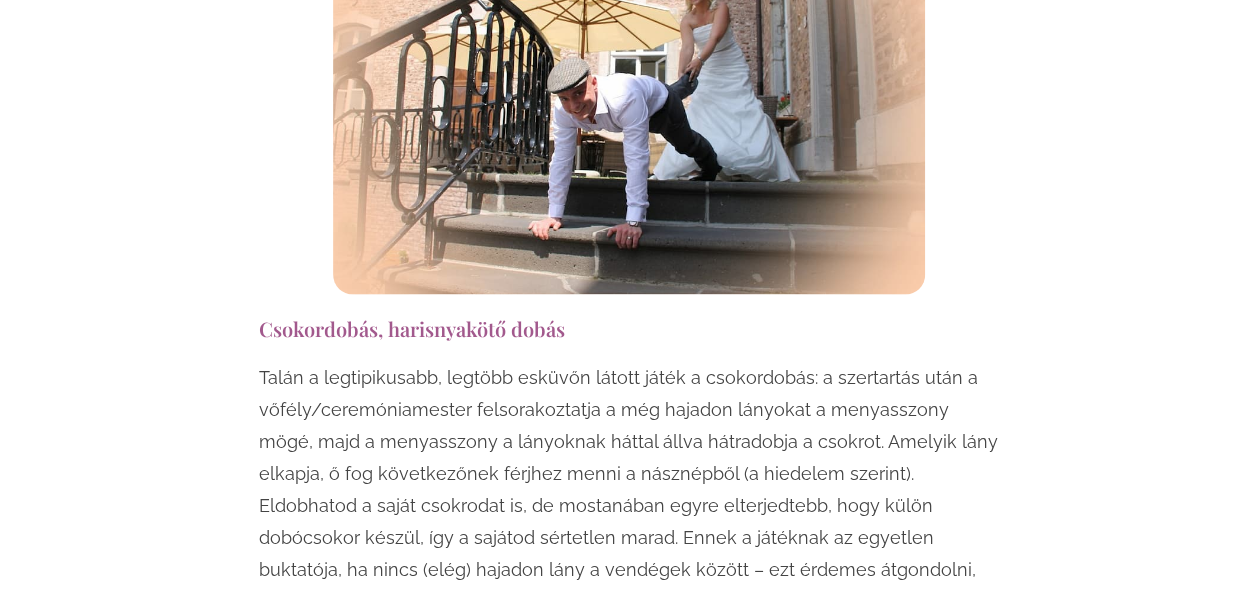 scroll, scrollTop: 2000, scrollLeft: 0, axis: vertical 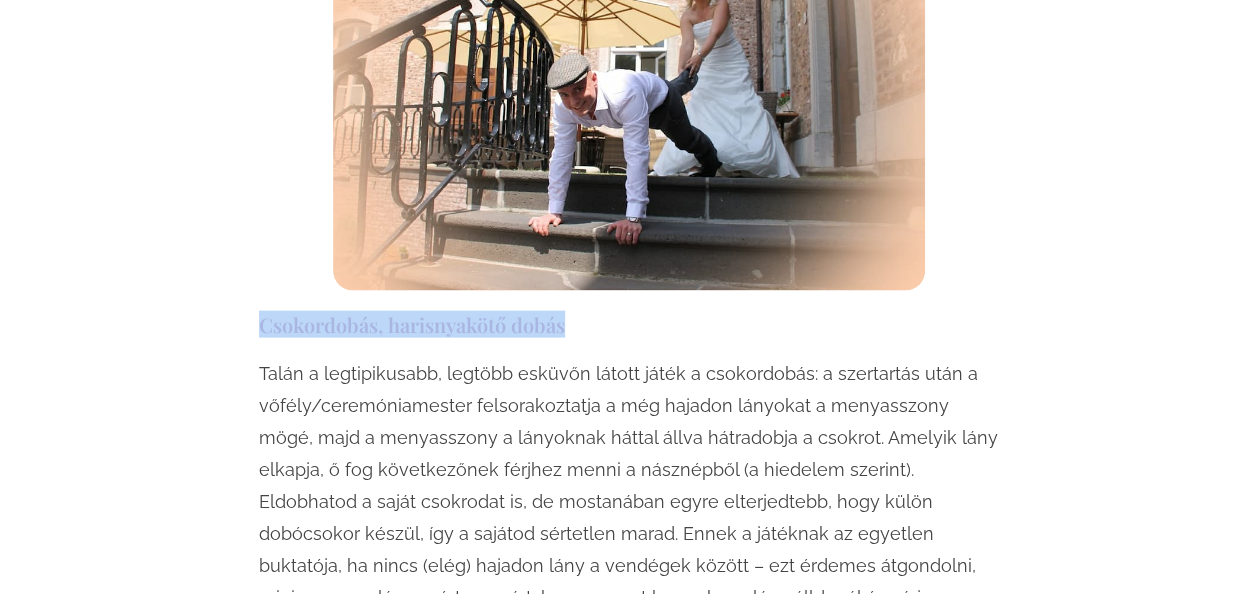 drag, startPoint x: 259, startPoint y: 287, endPoint x: 571, endPoint y: 300, distance: 312.27072 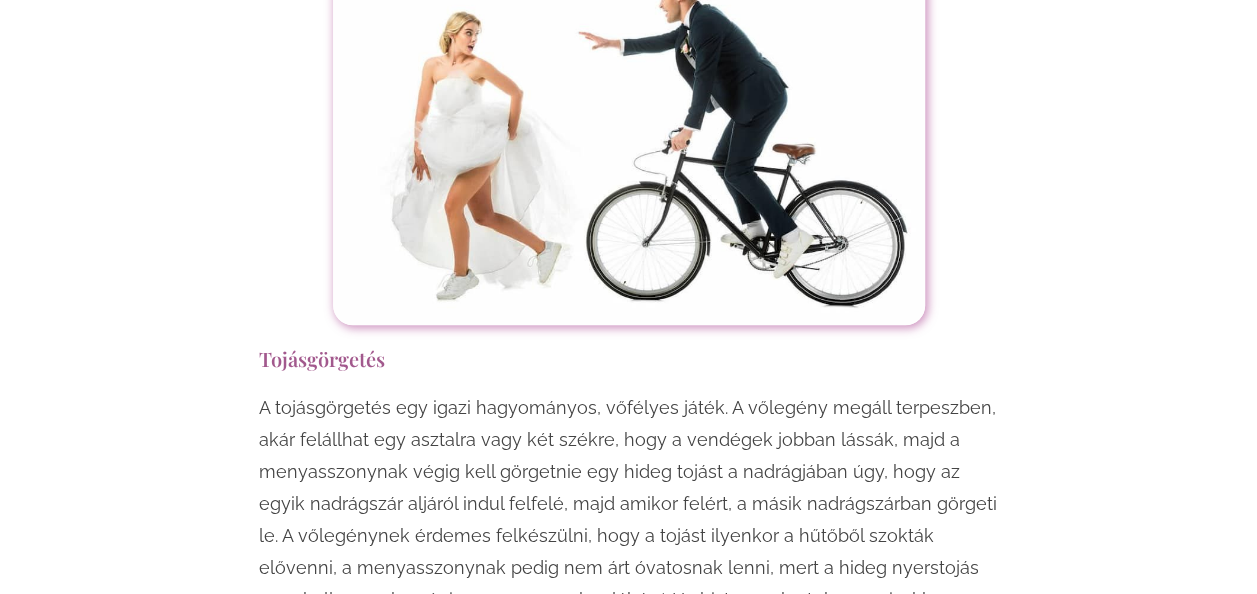 scroll, scrollTop: 4360, scrollLeft: 0, axis: vertical 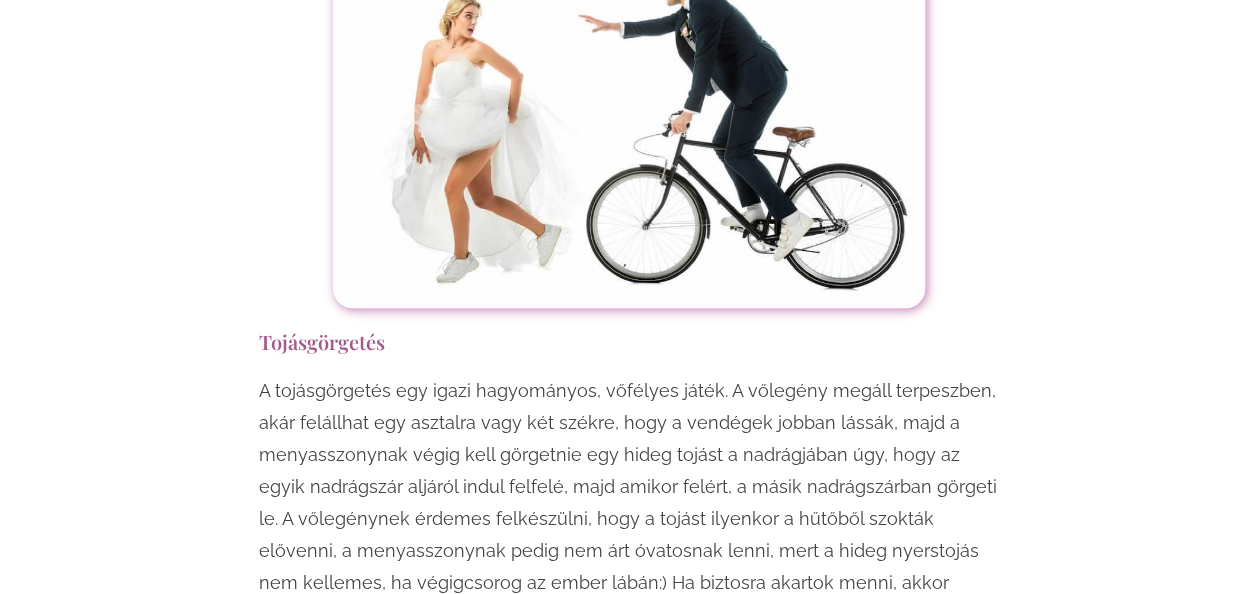 click on "Tojásgörgetés" at bounding box center [629, 341] 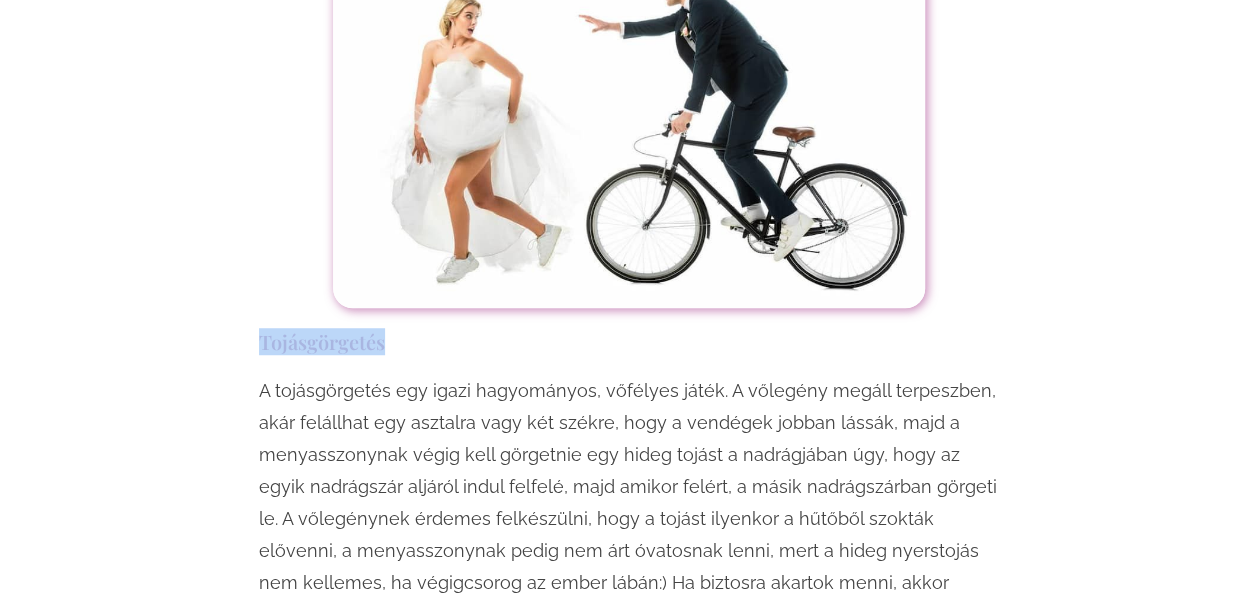 click on "Tojásgörgetés" at bounding box center [629, 341] 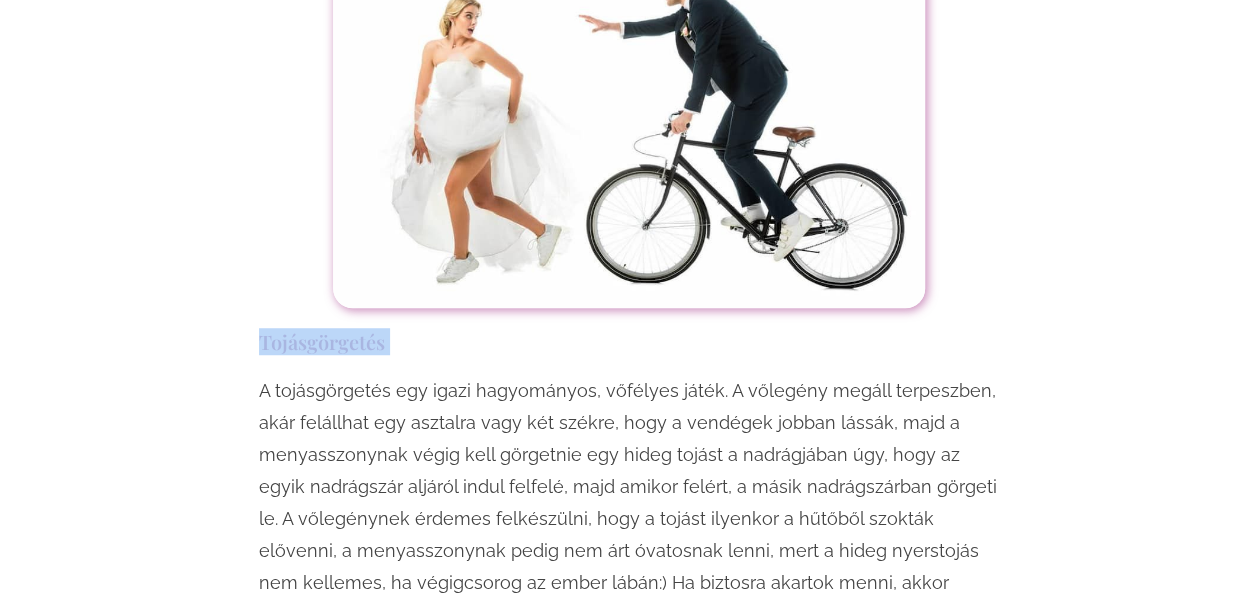 click on "Tojásgörgetés" at bounding box center [629, 341] 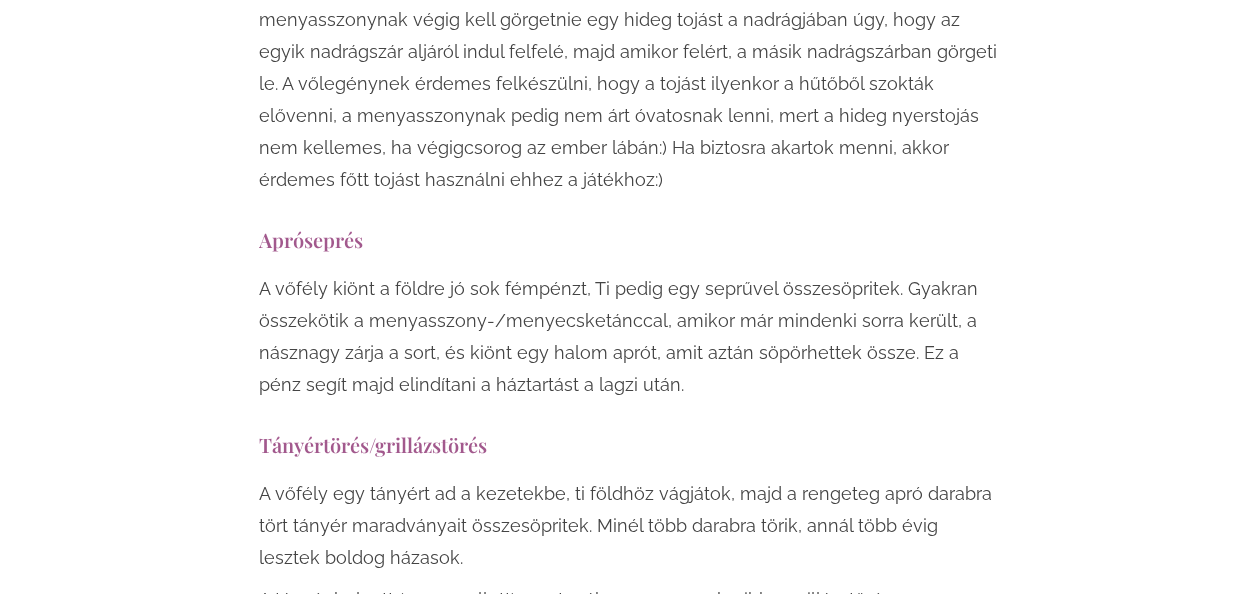 scroll, scrollTop: 4840, scrollLeft: 0, axis: vertical 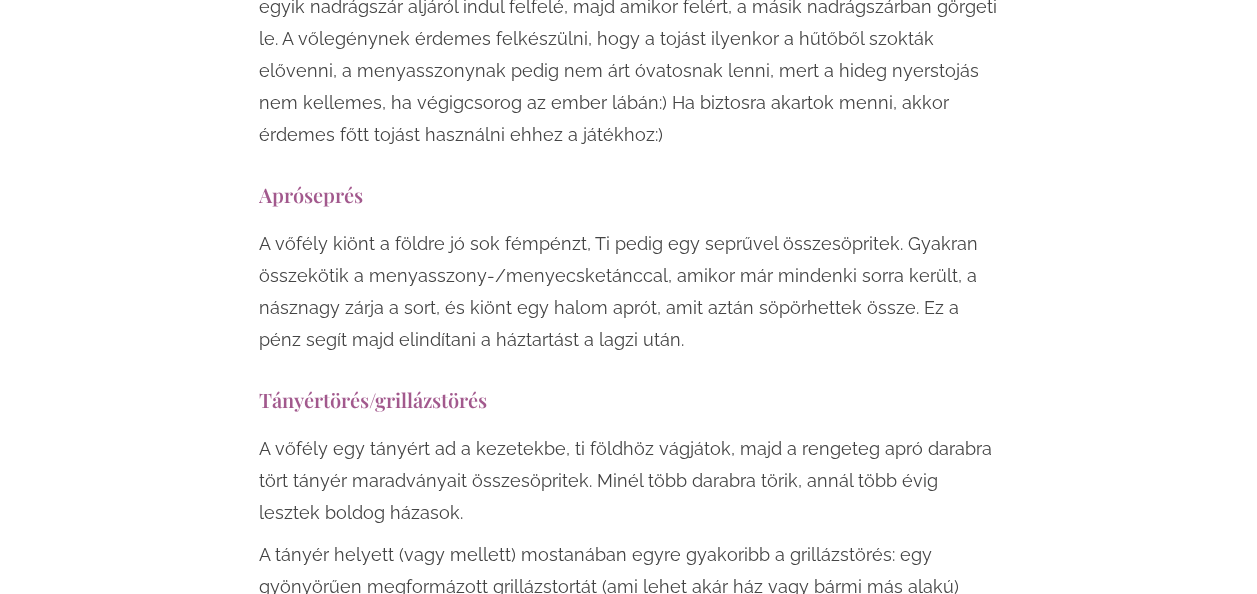 click on "Apróseprés" at bounding box center (629, 194) 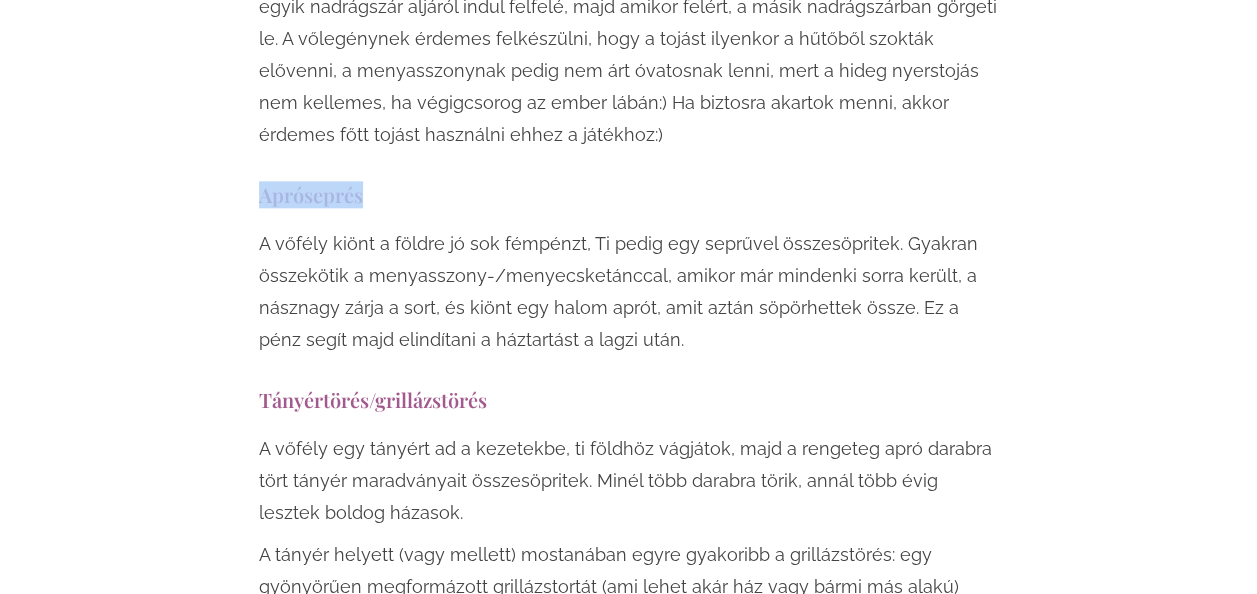 click on "Apróseprés" at bounding box center [629, 194] 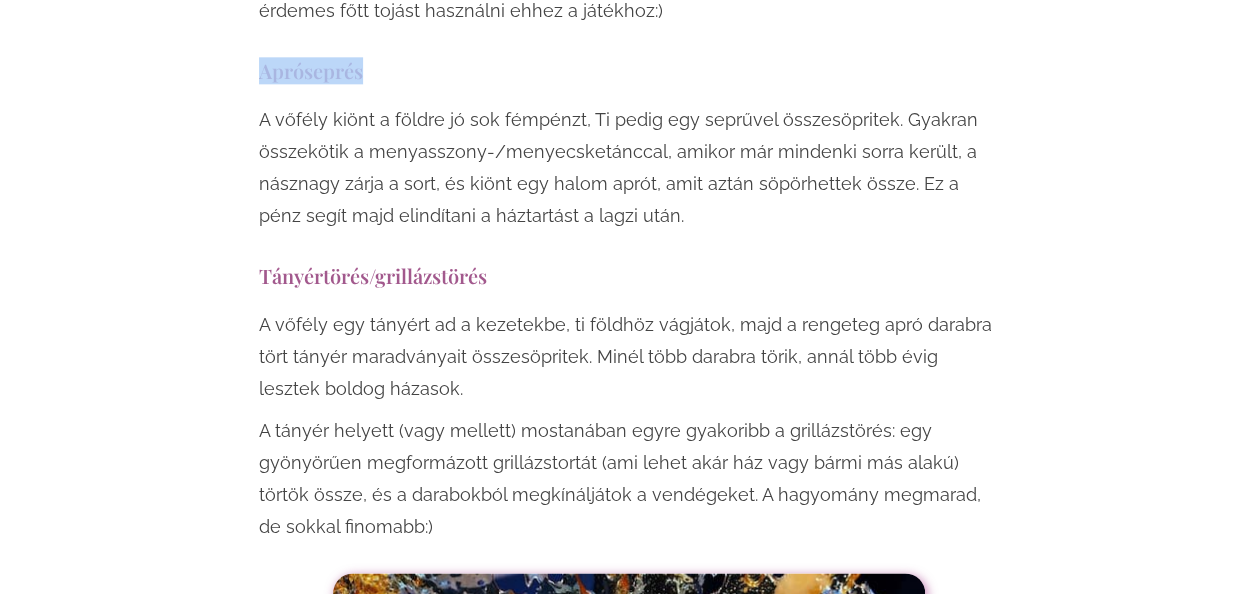 scroll, scrollTop: 5000, scrollLeft: 0, axis: vertical 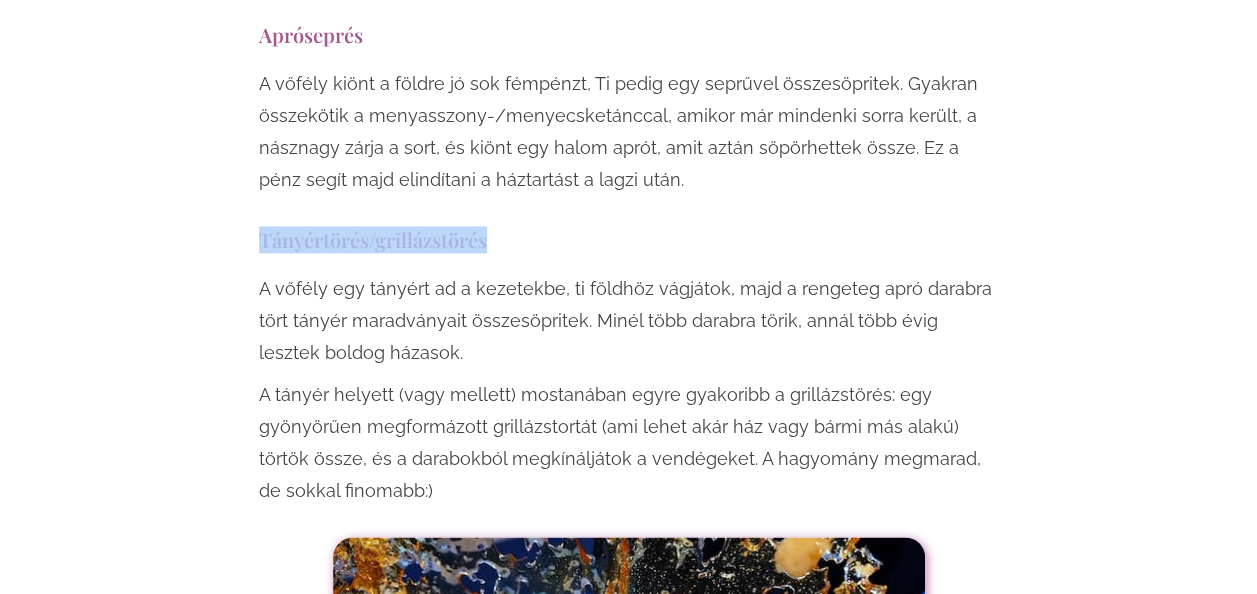 drag, startPoint x: 259, startPoint y: 142, endPoint x: 496, endPoint y: 161, distance: 237.76038 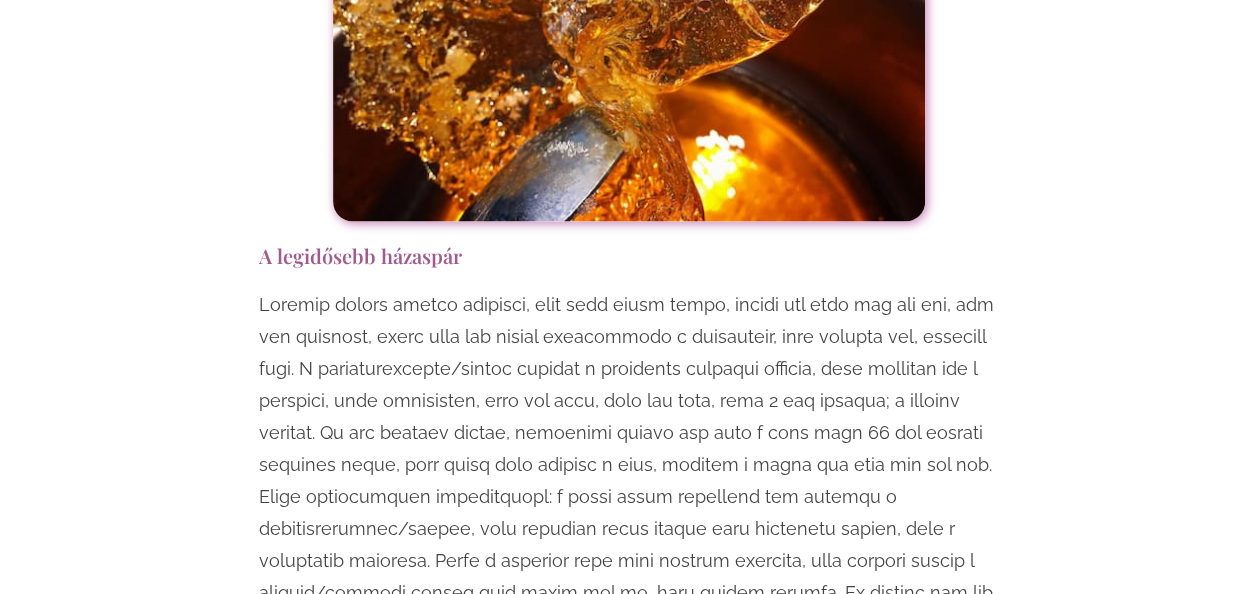 scroll, scrollTop: 5760, scrollLeft: 0, axis: vertical 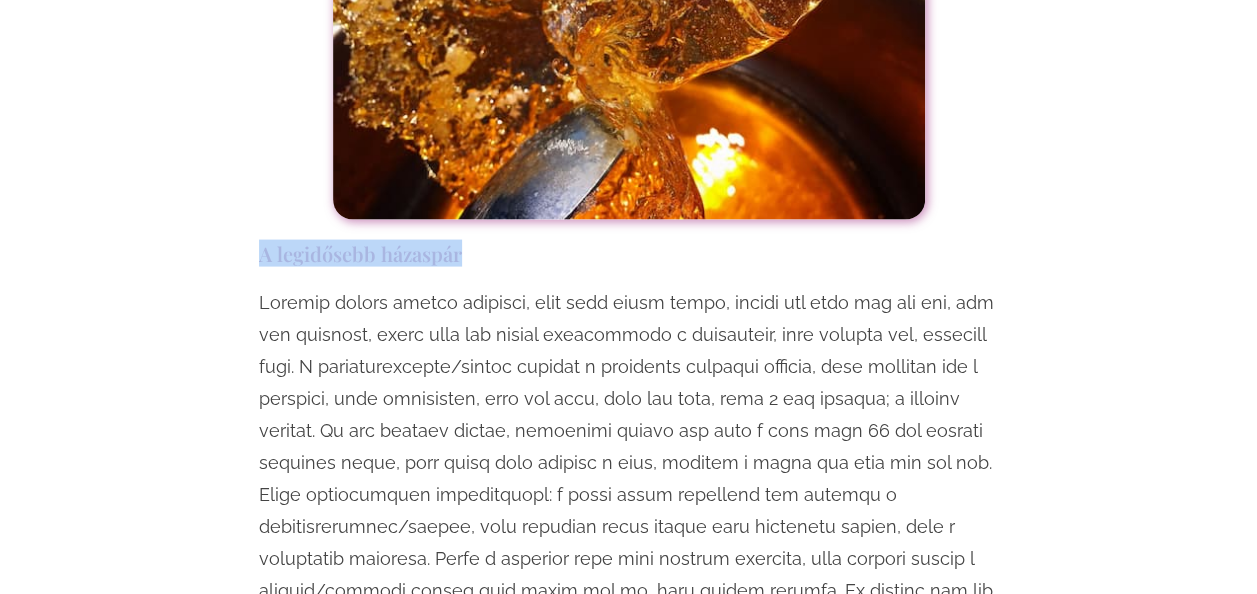 drag, startPoint x: 263, startPoint y: 148, endPoint x: 466, endPoint y: 156, distance: 203.15758 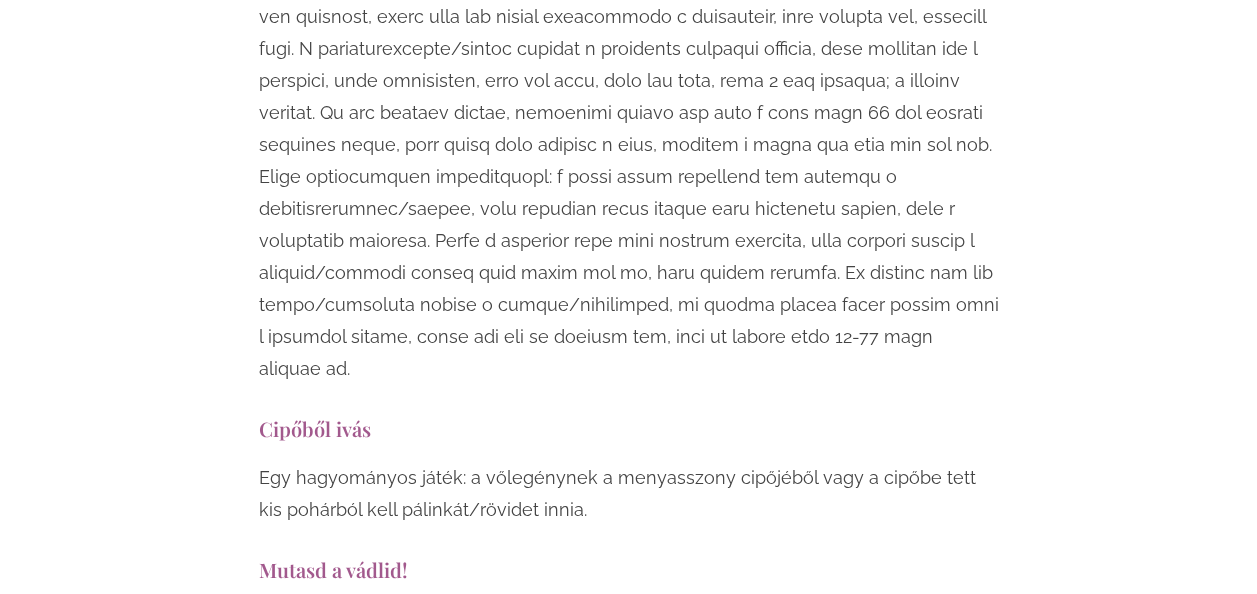 scroll, scrollTop: 6120, scrollLeft: 0, axis: vertical 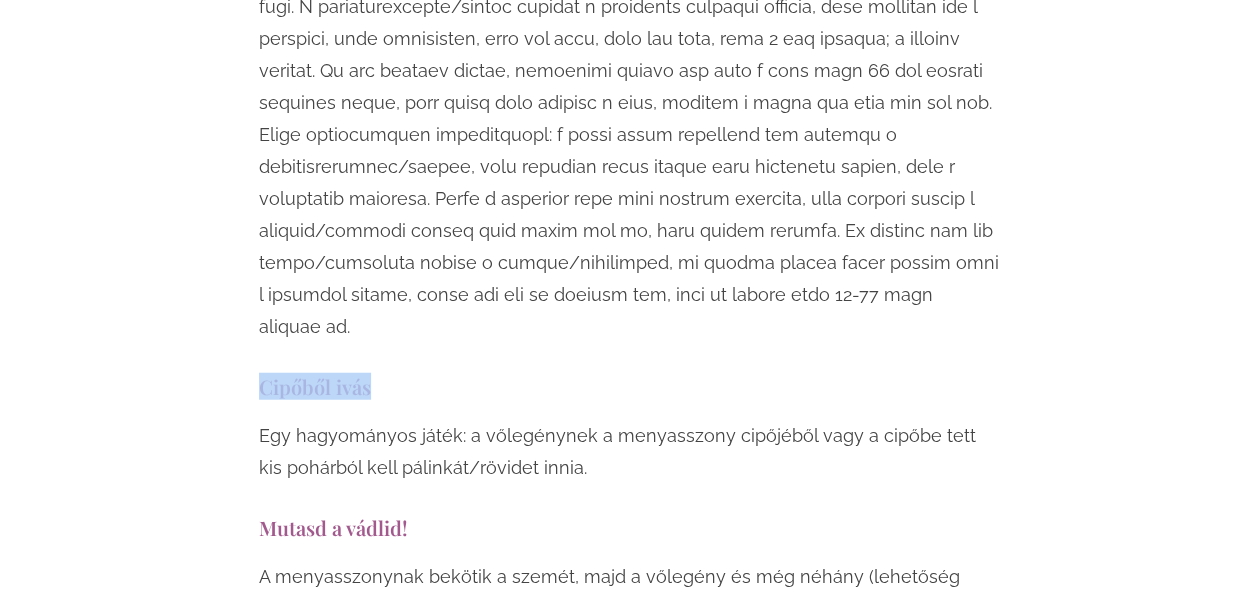 drag, startPoint x: 255, startPoint y: 254, endPoint x: 367, endPoint y: 256, distance: 112.01785 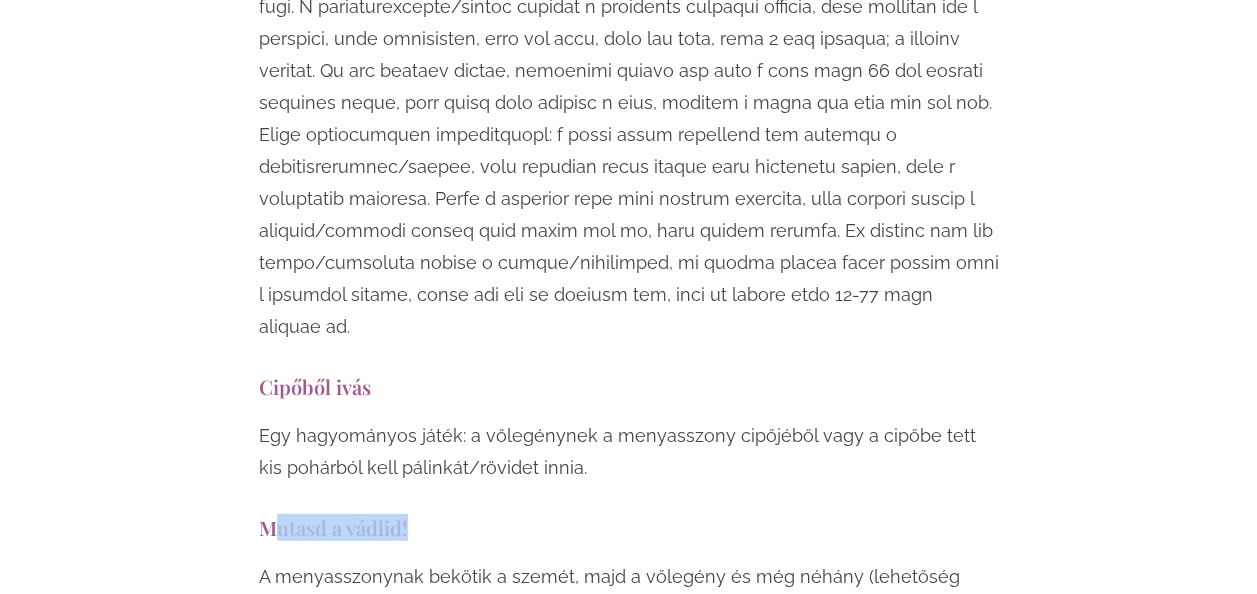 drag, startPoint x: 279, startPoint y: 387, endPoint x: 421, endPoint y: 394, distance: 142.17242 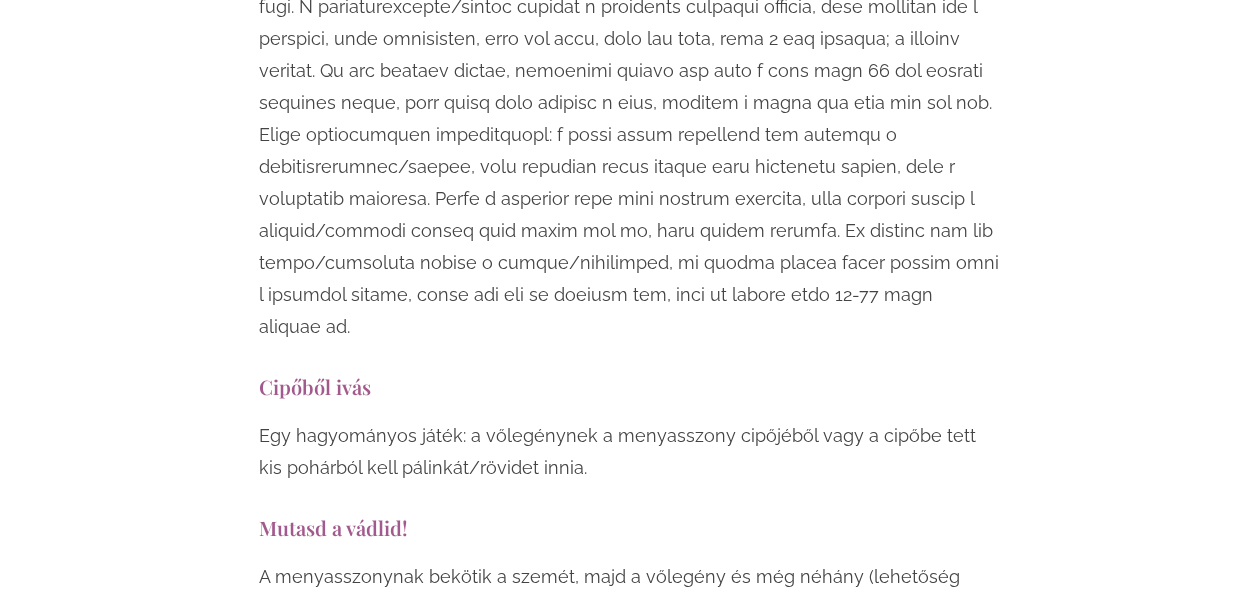 click on "Egy esküvő mindenképpen örömteli, jó hangulatú esemény, viszont ha szeretnéd, hogy a szertartás után az evés-ivásnál egy kicsivel többről is szóljon az este, akkor érdemes játékokkal feldobni a programot. Nem mintha amúgy a vendégek unatkoznának, de talán kevesebb lesz az üresjárat;) Az alábbiakban 30 szuper esküvői játékot sorolunk fel – ezek között vannak hagyományos és modern játékok is, a korai és a későbbi órákra is találsz megfelelőt. Egy biztos: a vendégek nem fognak unatkozni;)
Hagyományos esküvői játékok
Csokordobás, harisnyakötő dobás" at bounding box center (629, 3003) 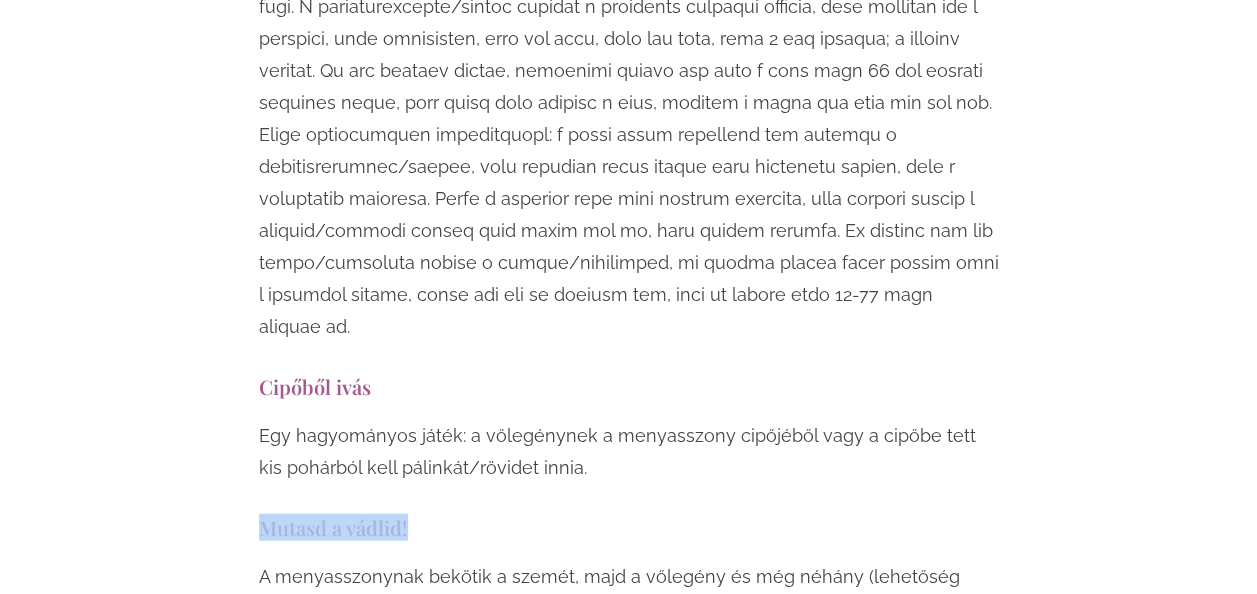 drag, startPoint x: 253, startPoint y: 396, endPoint x: 414, endPoint y: 389, distance: 161.1521 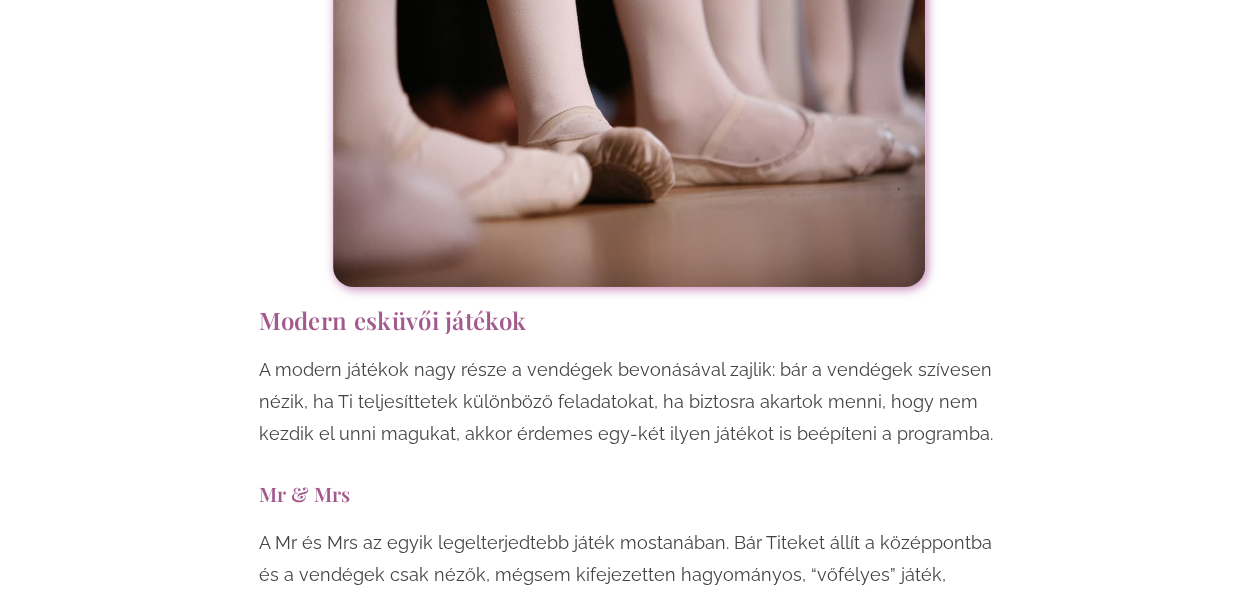 scroll, scrollTop: 7080, scrollLeft: 0, axis: vertical 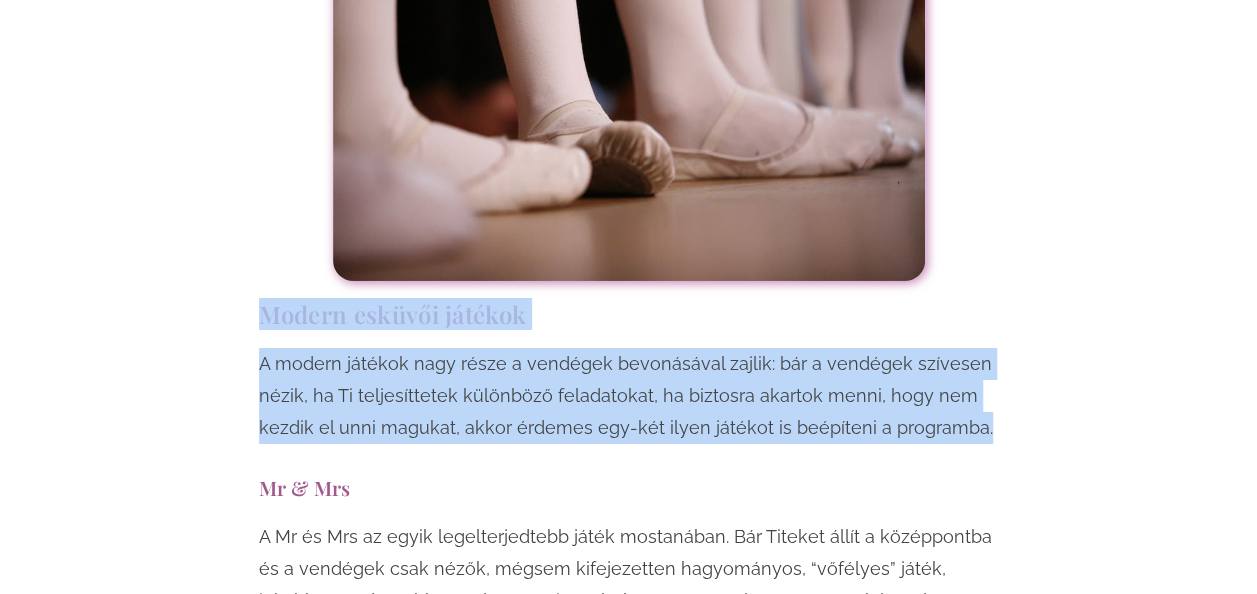 drag, startPoint x: 263, startPoint y: 178, endPoint x: 976, endPoint y: 296, distance: 722.6984 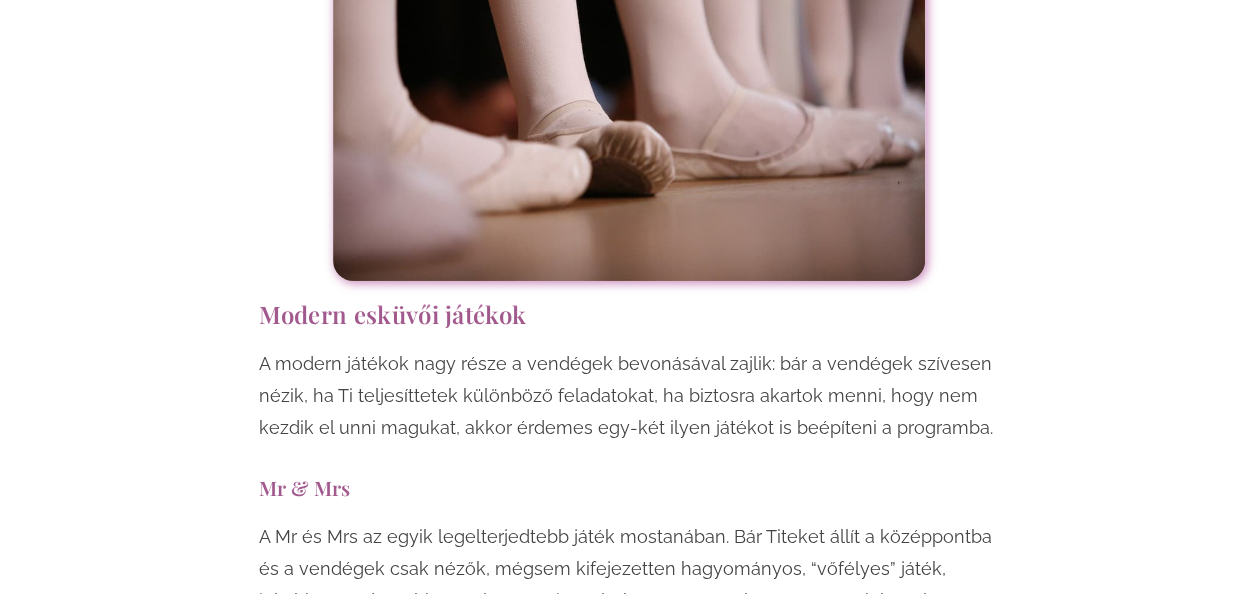 click on "A Mr és Mrs az egyik legelterjedtebb játék mostanában. Bár Titeket állít a középpontba és a vendégek csak nézők, mégsem kifejezetten hagyományos, “vőfélyes” játék, inkább a modernebb vonalat erősíti. Leültök egy-egy székre egymásnak háttal, és mindketten megfogtok két-két cipőt: egyik kezetekben a menyasszony egyik cipőjét, a másikban a vőlegényét. A ceremóniamester kérdéseket tesz fel nektek saját magatokról (pl. Ki a makacsabb? Ki beszél többet? Ki kel fel reggel könnyebben? stb.), Ti pedig azt a cipőt emelitek fel, akire úgy gondoljátok, hogy jellemzőbb az adott kérdés. A vicces eredmény érdekében érdemes a kérdéseket a CMre bízni/nem megbeszélni előre egymással, mert sokkal viccesebb, ha néhány kérdésre eltérő választ adtok, mintha mindegyikre mindketten ugyanazt a cipőt emelitek (plusz akkor a násznép okkal azt hiheti, hogy a friss feleség máris betanította papucsférjét a helyes válaszra;)" at bounding box center (629, 713) 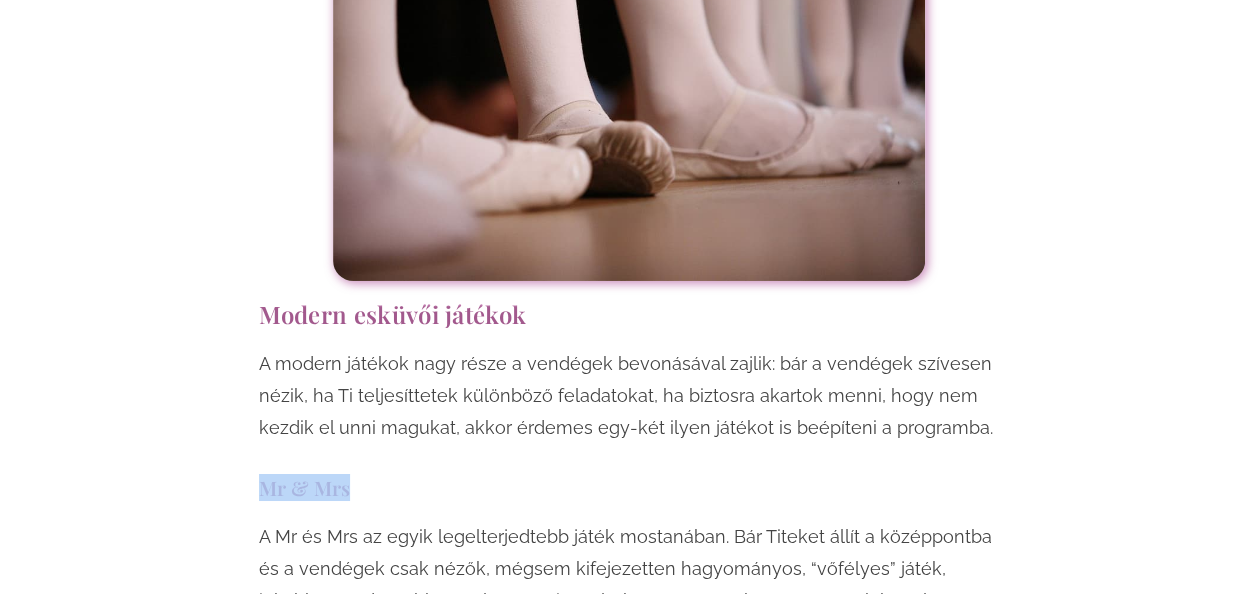 drag, startPoint x: 262, startPoint y: 360, endPoint x: 346, endPoint y: 358, distance: 84.0238 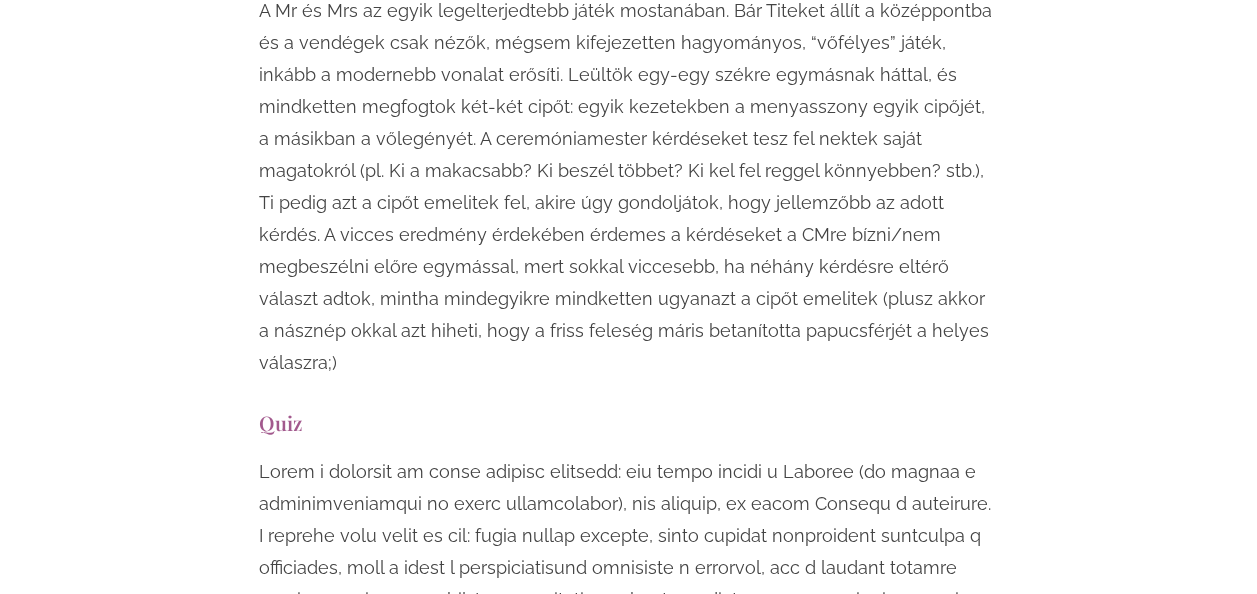 scroll, scrollTop: 7640, scrollLeft: 0, axis: vertical 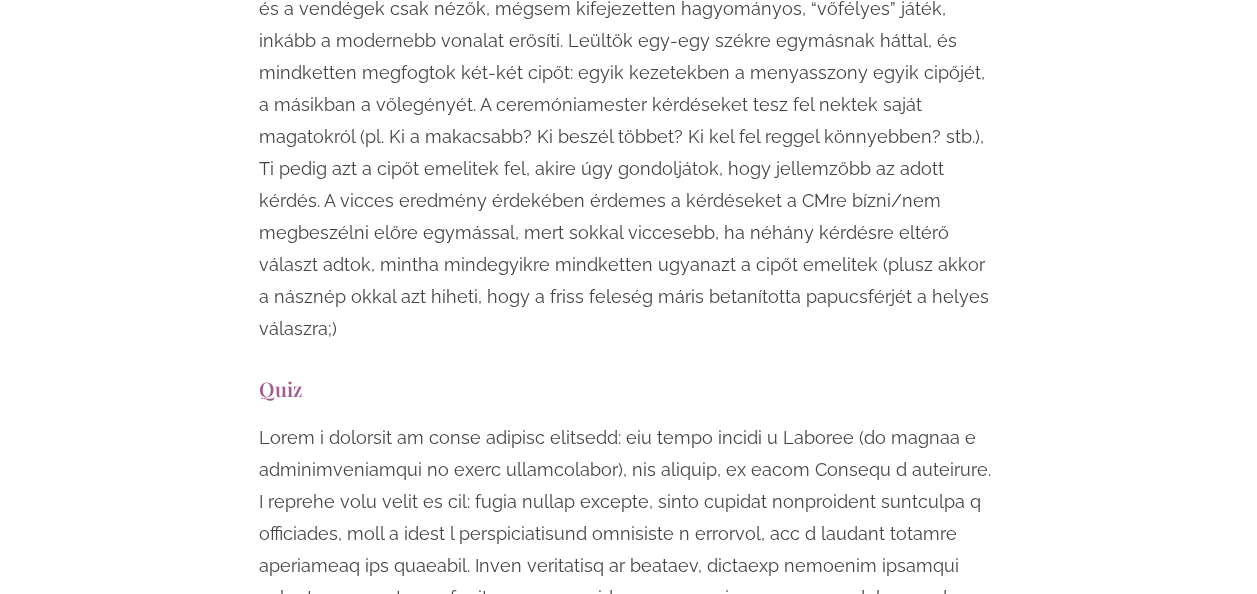 click on "Quiz" at bounding box center (629, 388) 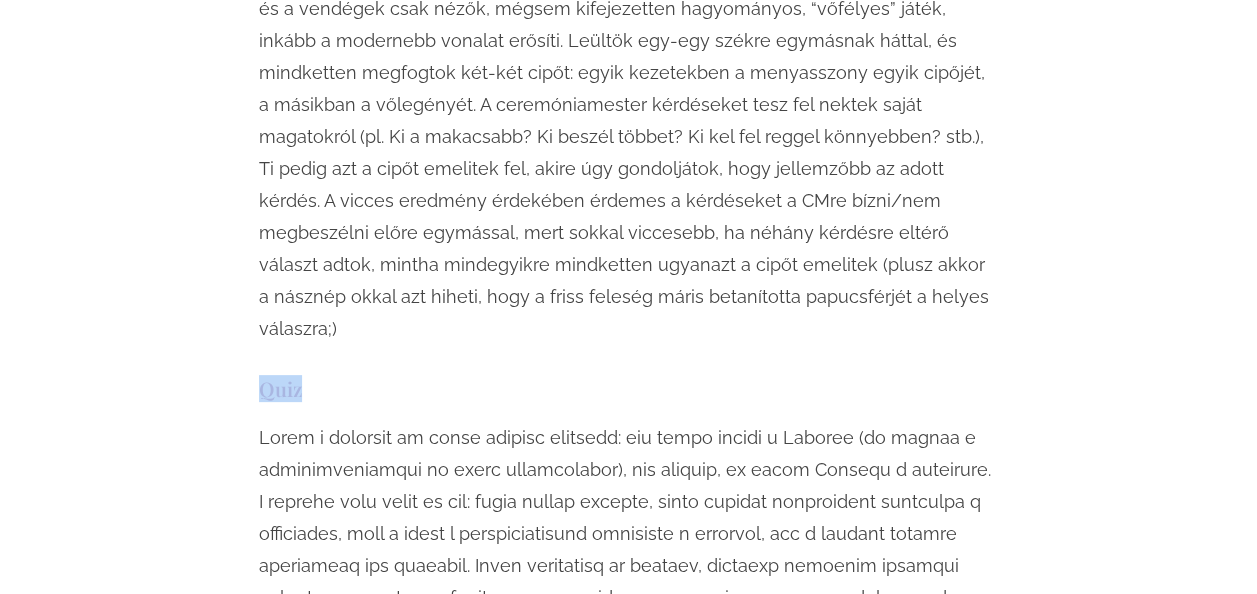 click on "Quiz" at bounding box center (629, 388) 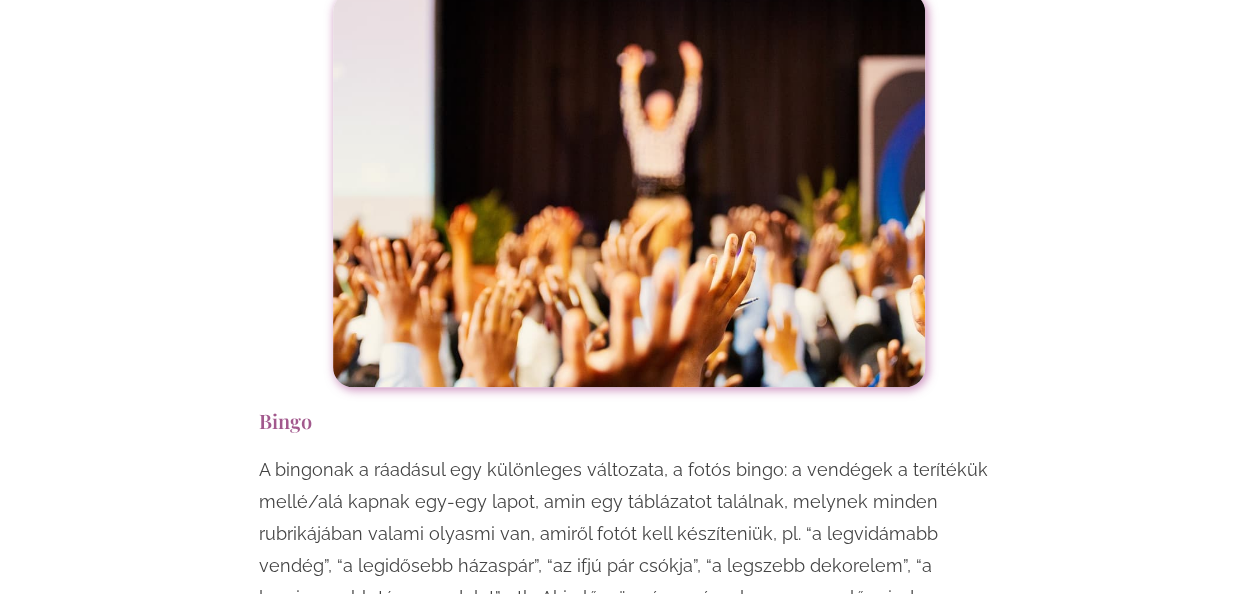 scroll, scrollTop: 8520, scrollLeft: 0, axis: vertical 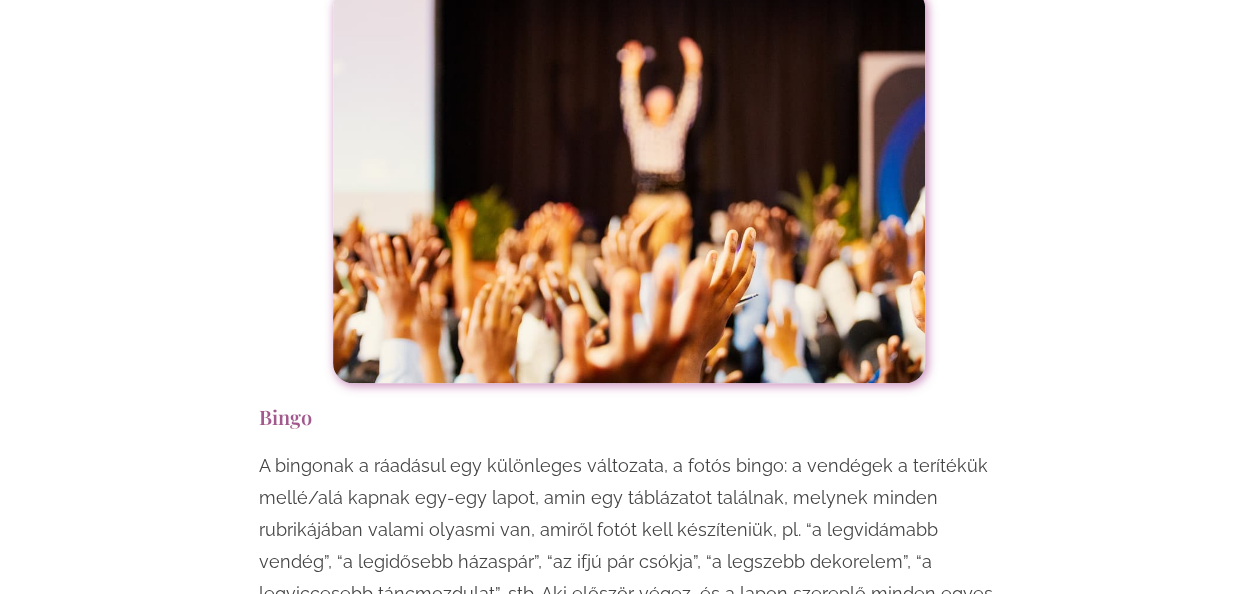 click on "Bingo" at bounding box center [629, 416] 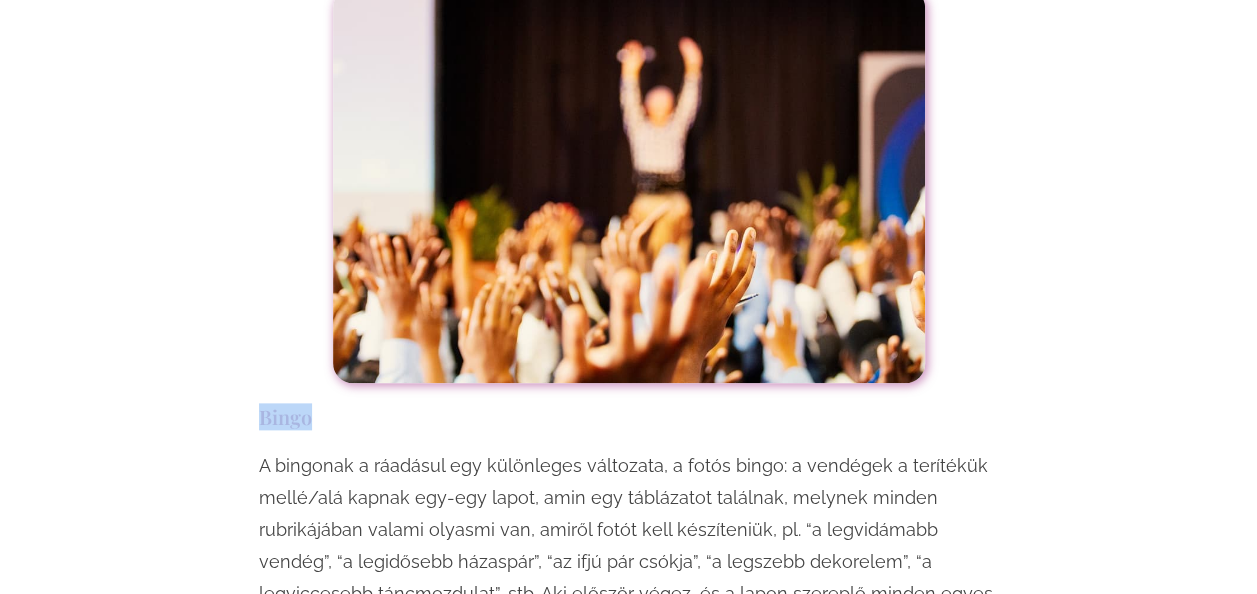 click on "Bingo" at bounding box center (629, 416) 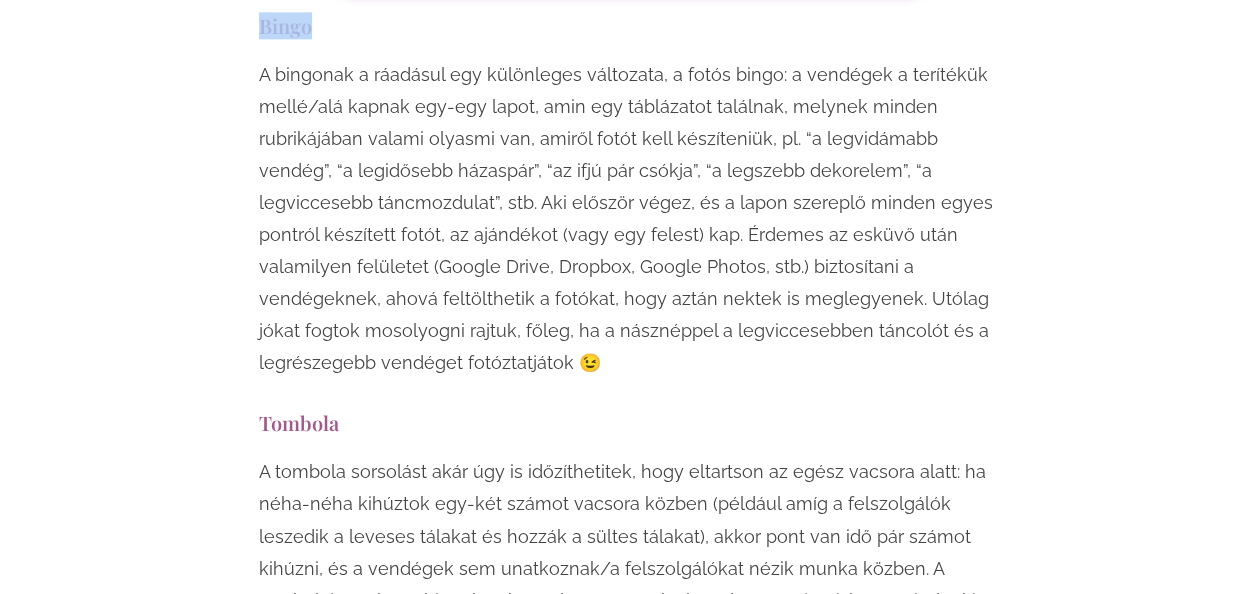 scroll, scrollTop: 8960, scrollLeft: 0, axis: vertical 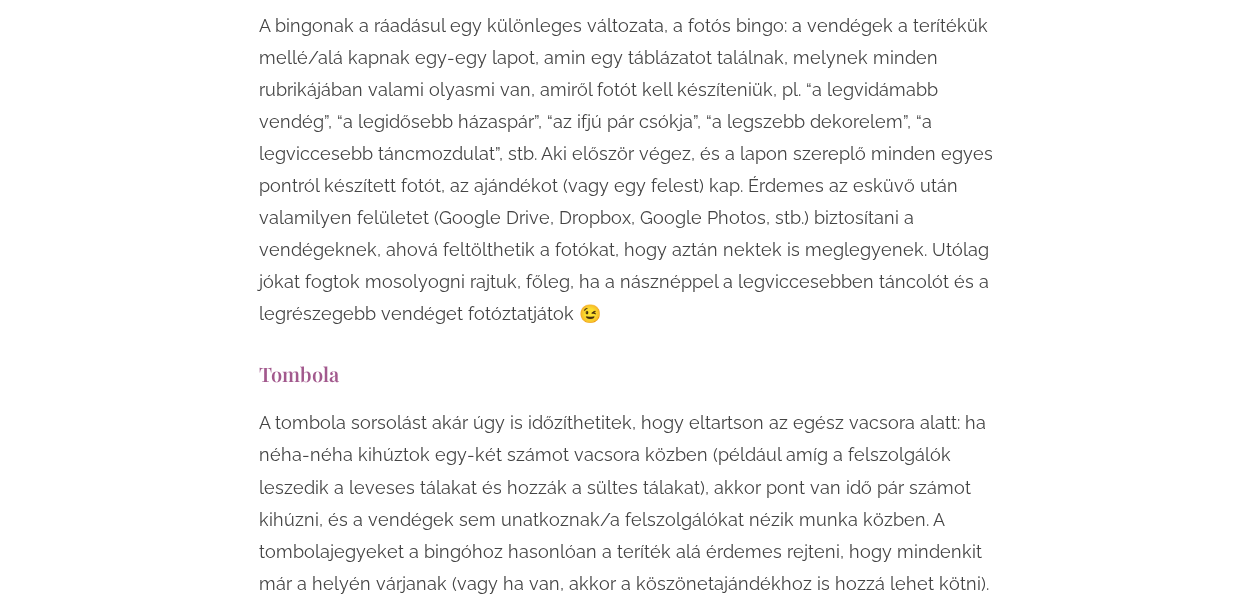 click on "Tombola" at bounding box center (629, 373) 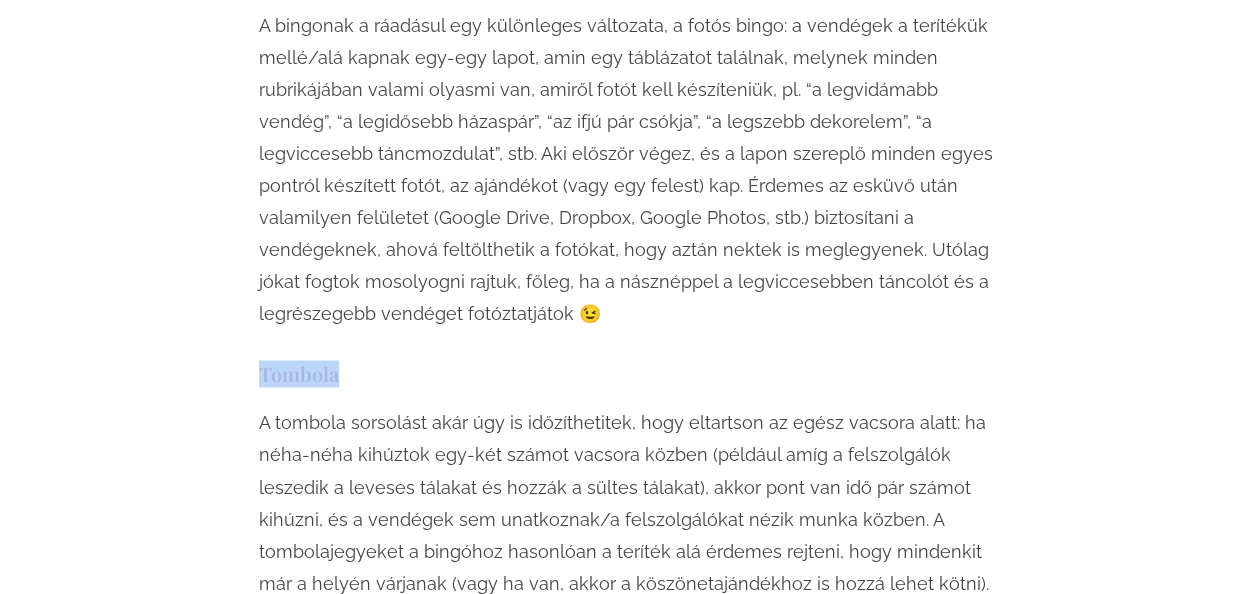 click on "Tombola" at bounding box center [629, 373] 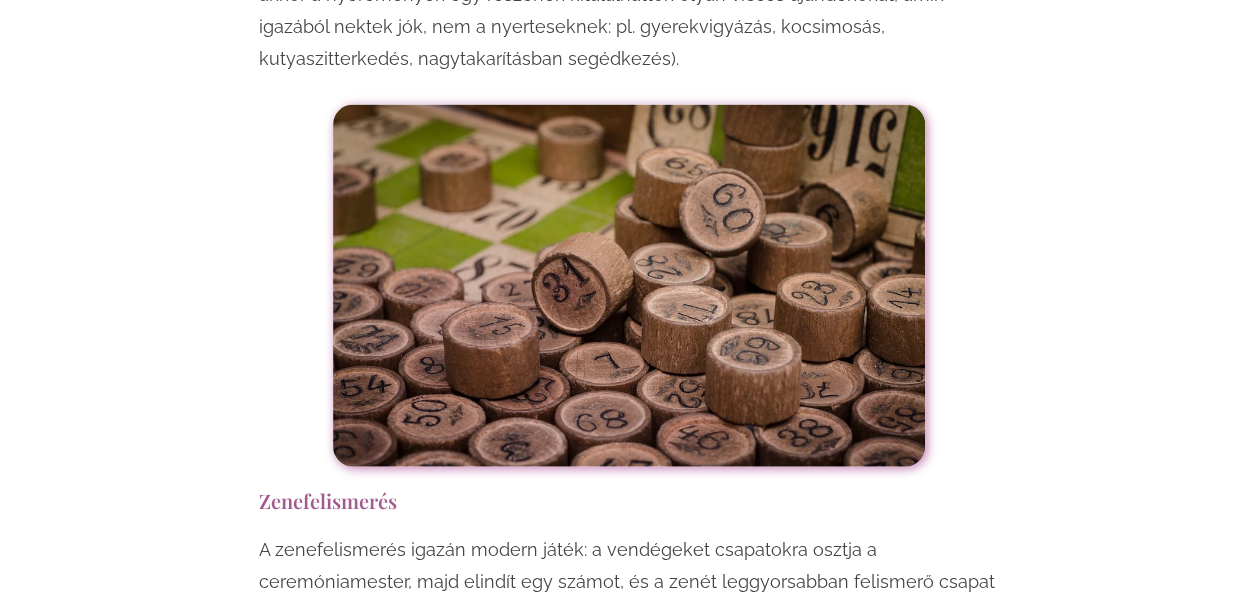 scroll, scrollTop: 9680, scrollLeft: 0, axis: vertical 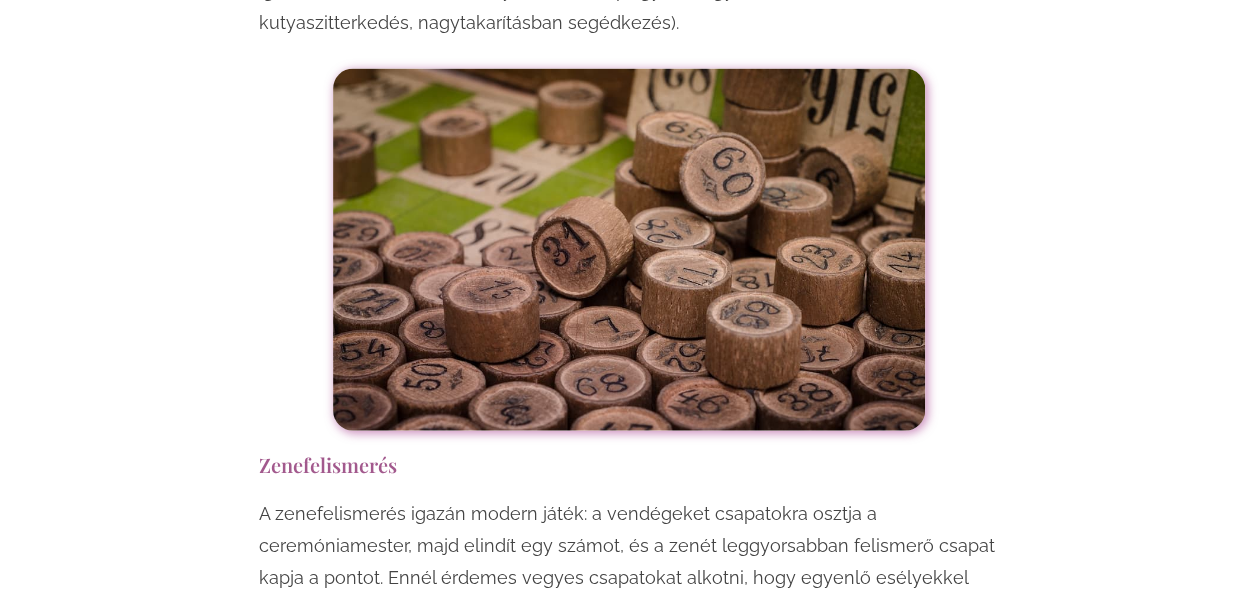 click on "Zenefelismerés" at bounding box center [629, 464] 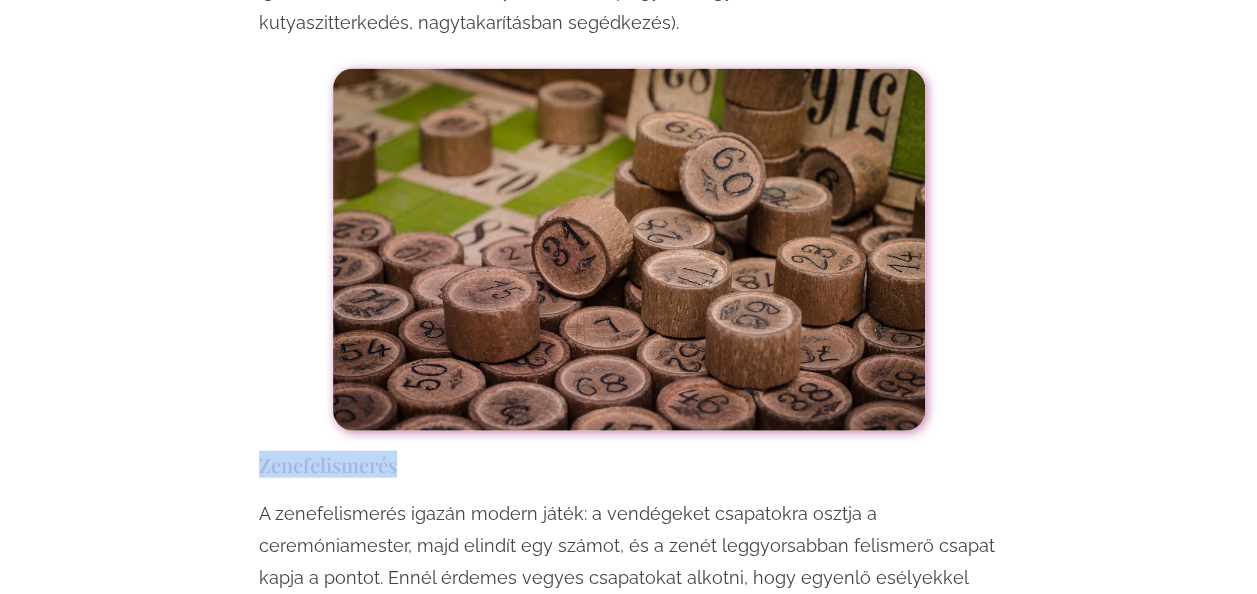 click on "Zenefelismerés" at bounding box center (629, 464) 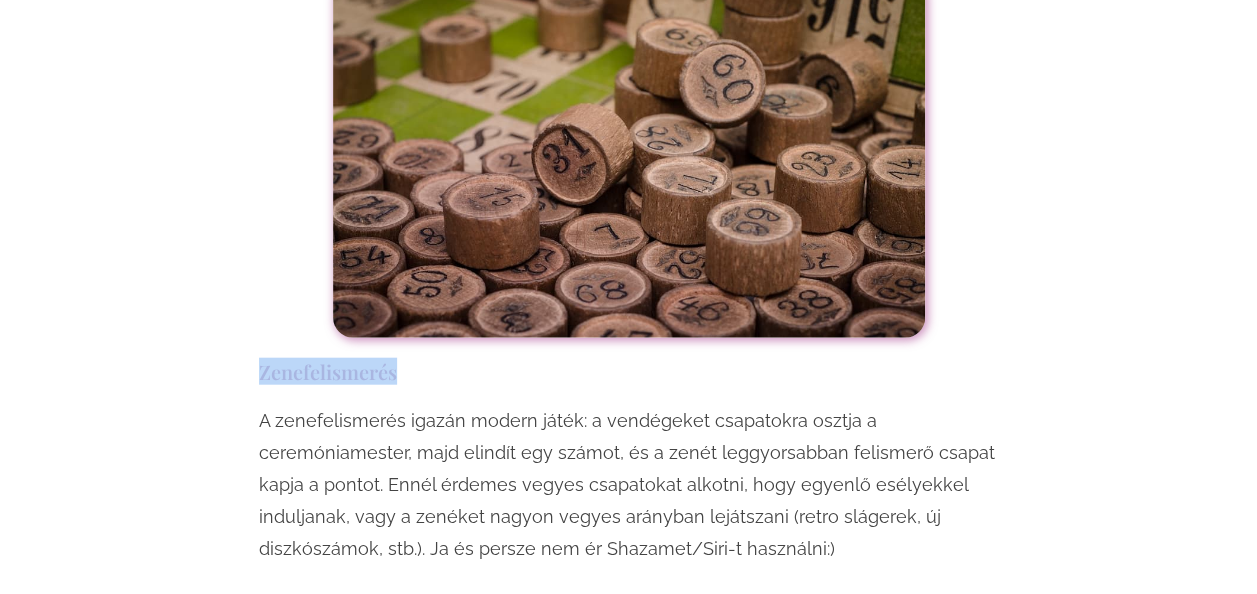 scroll, scrollTop: 9800, scrollLeft: 0, axis: vertical 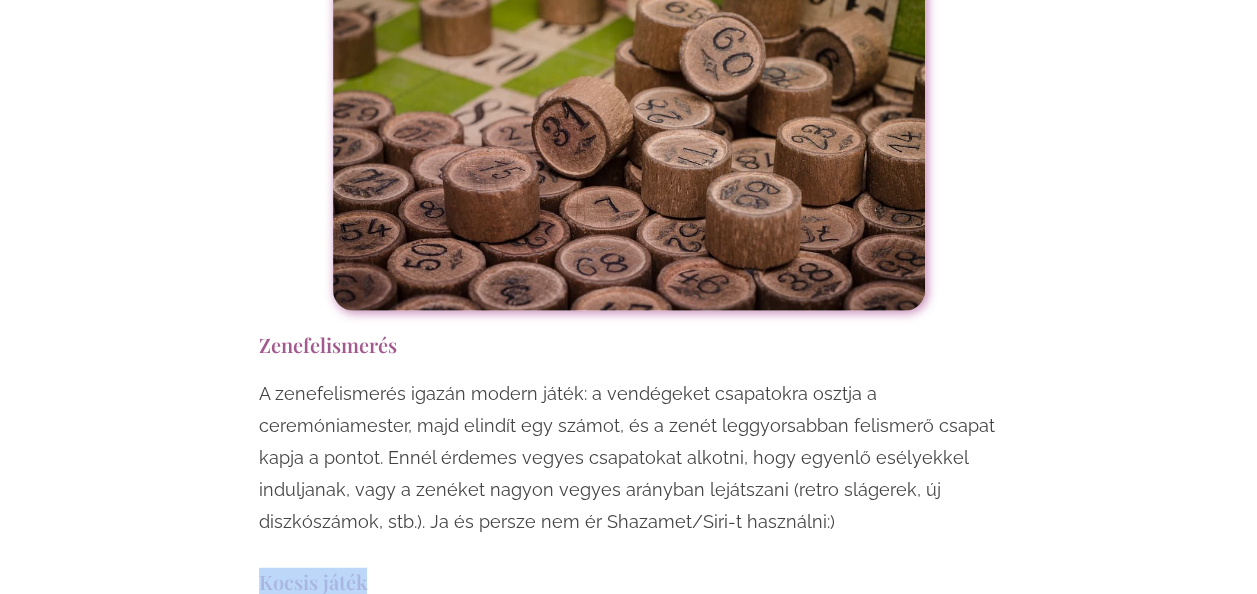 drag, startPoint x: 262, startPoint y: 388, endPoint x: 396, endPoint y: 387, distance: 134.00374 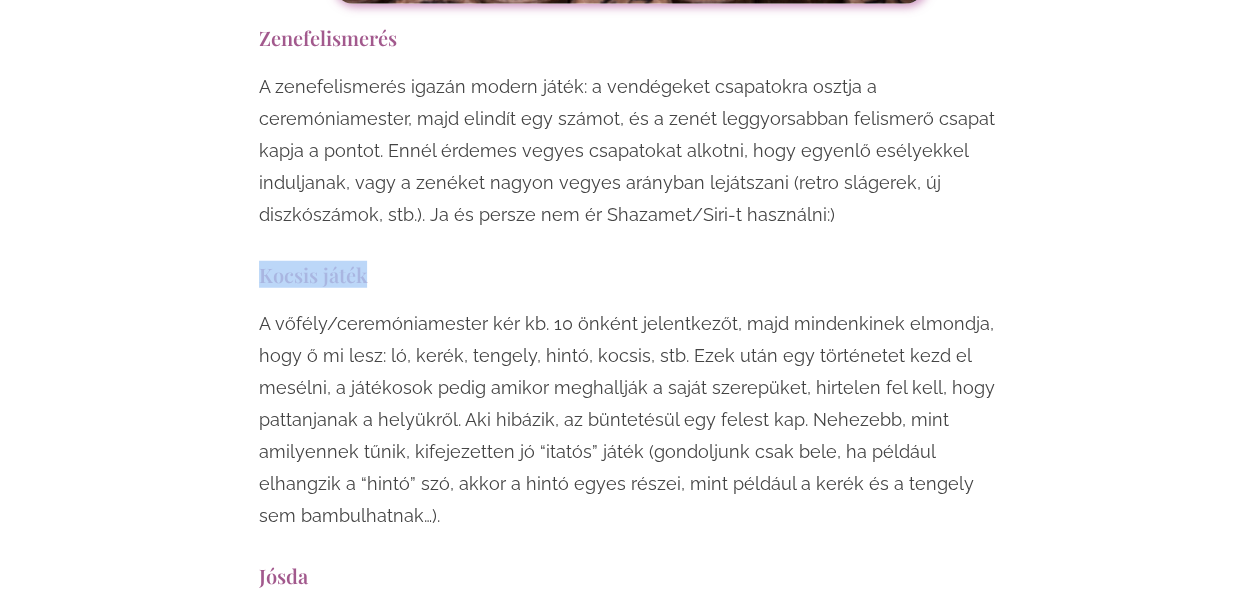 scroll, scrollTop: 10280, scrollLeft: 0, axis: vertical 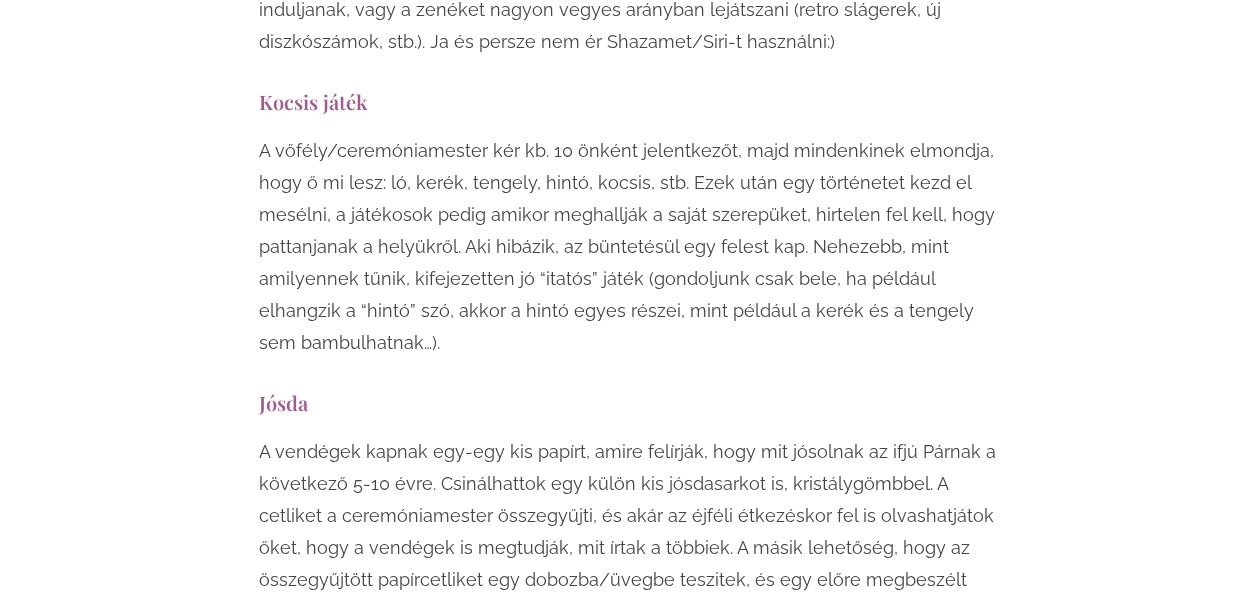 click on "Jósda" at bounding box center [629, 402] 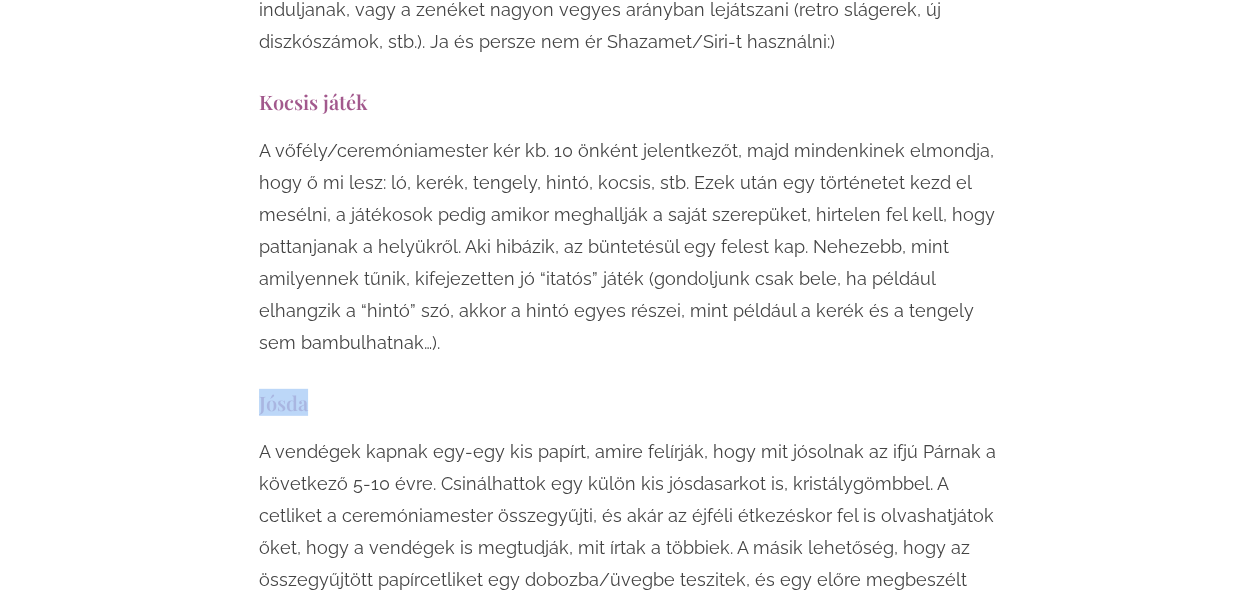 click on "Jósda" at bounding box center [629, 402] 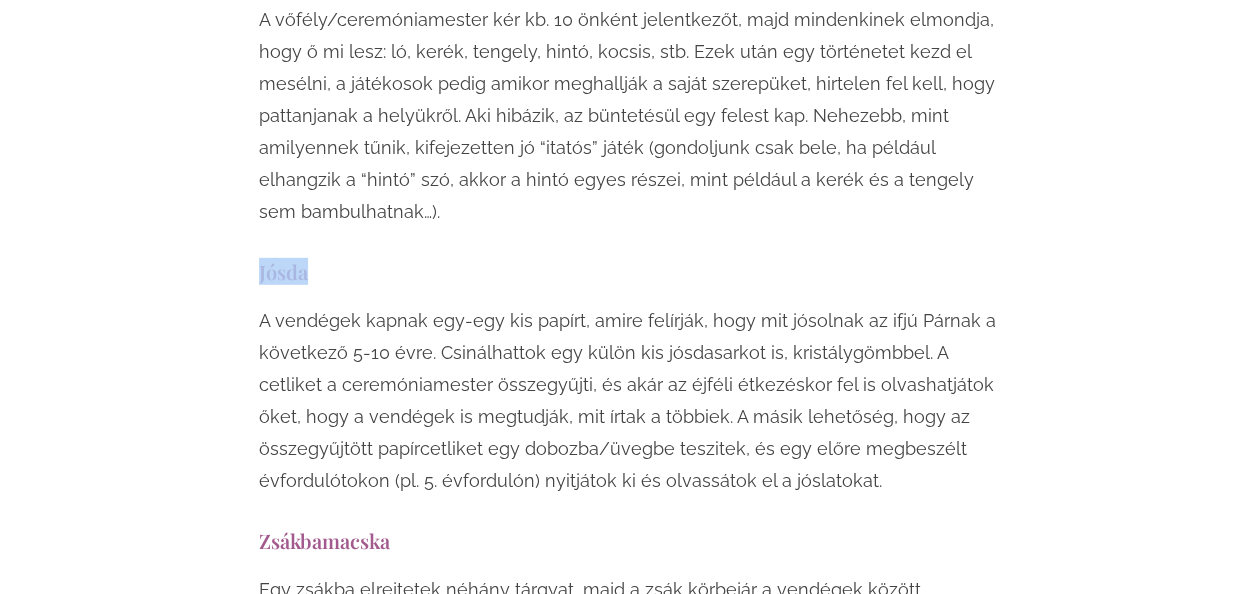 scroll, scrollTop: 10480, scrollLeft: 0, axis: vertical 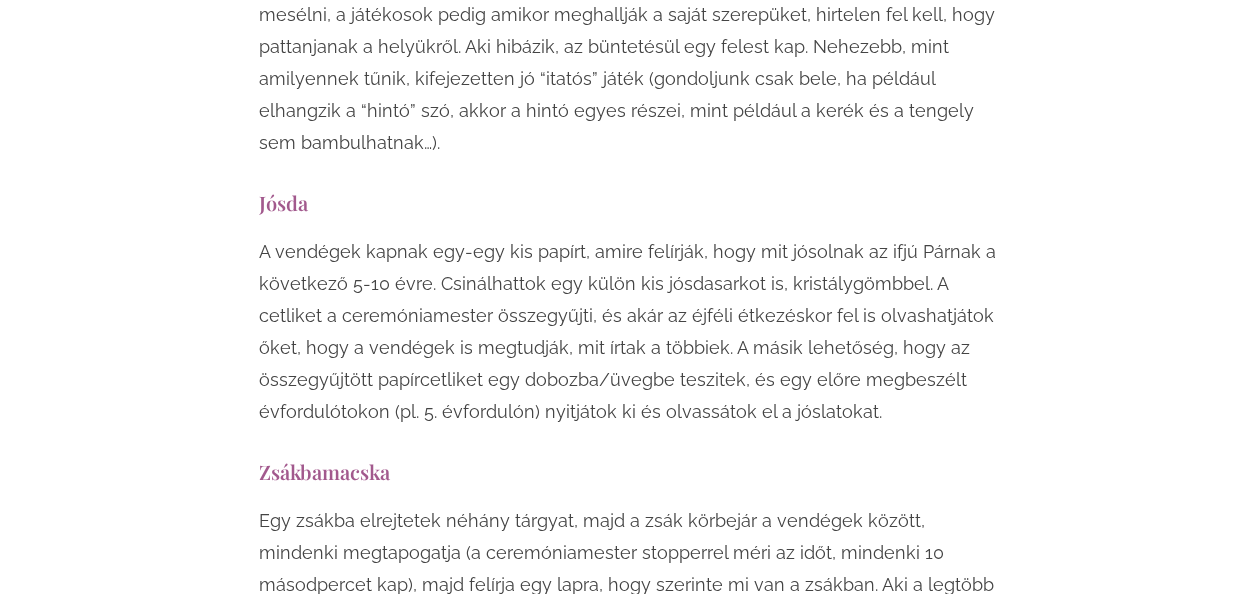 click on "Zsákbamacska" at bounding box center [629, 471] 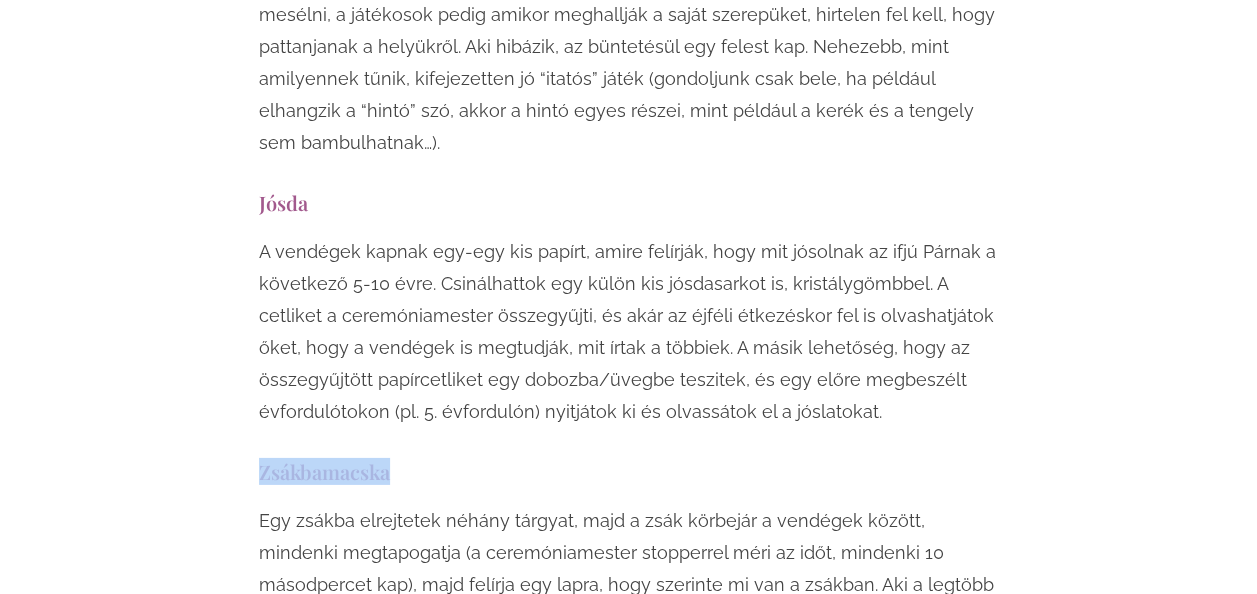 click on "Zsákbamacska" at bounding box center [629, 471] 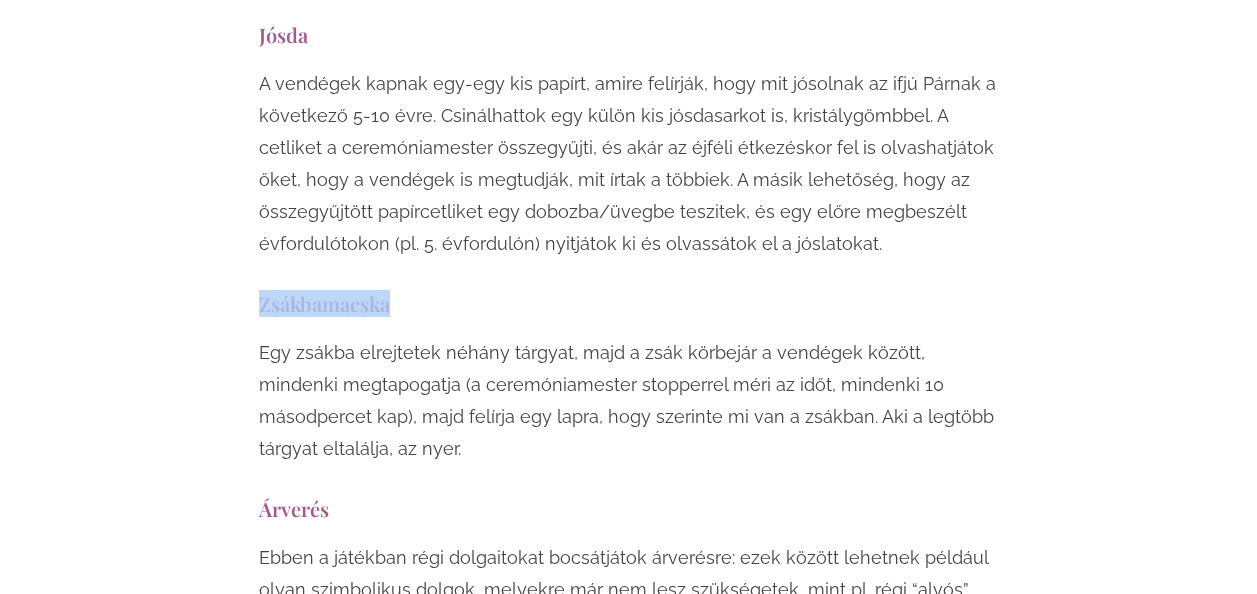 scroll, scrollTop: 10680, scrollLeft: 0, axis: vertical 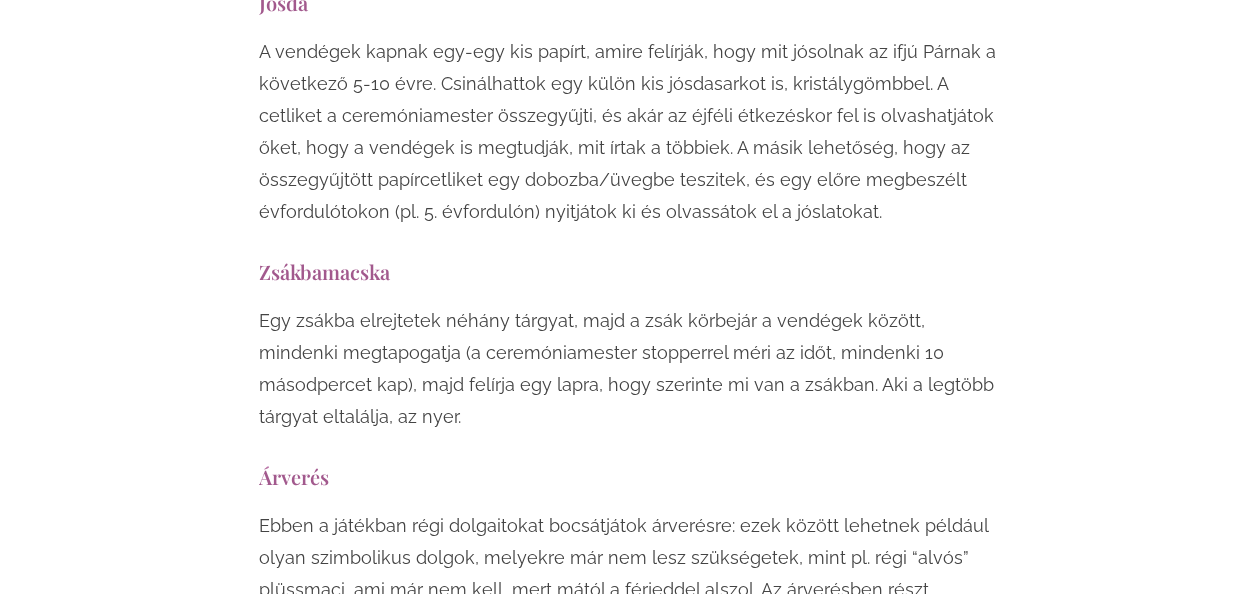 click on "Árverés" at bounding box center (629, 476) 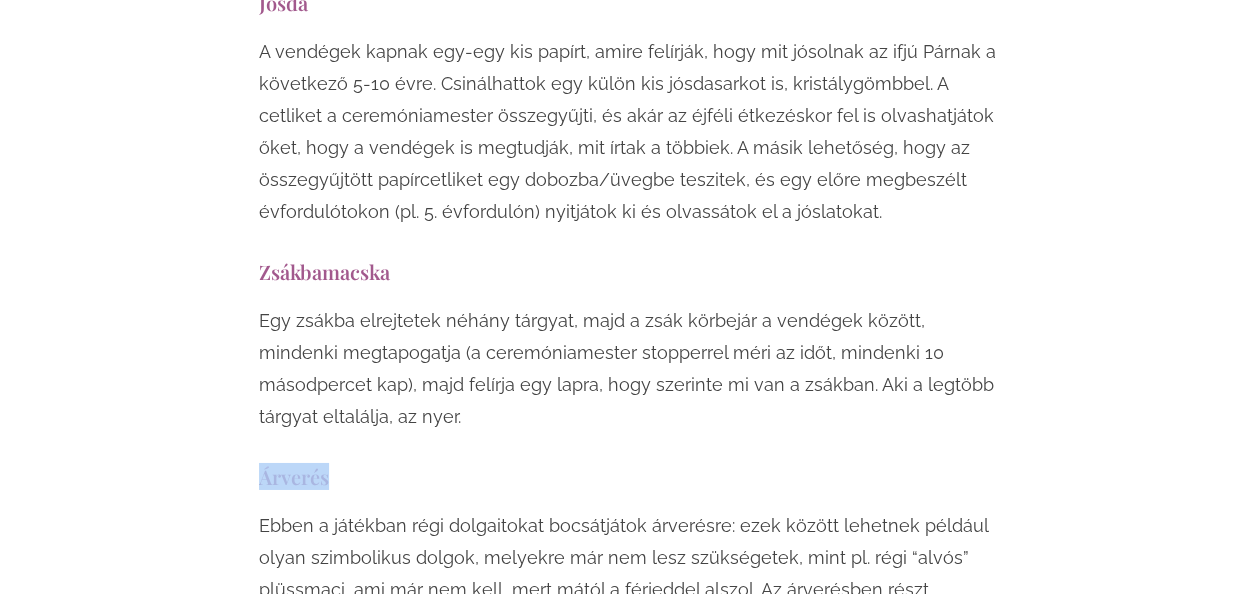 click on "Árverés" at bounding box center (629, 476) 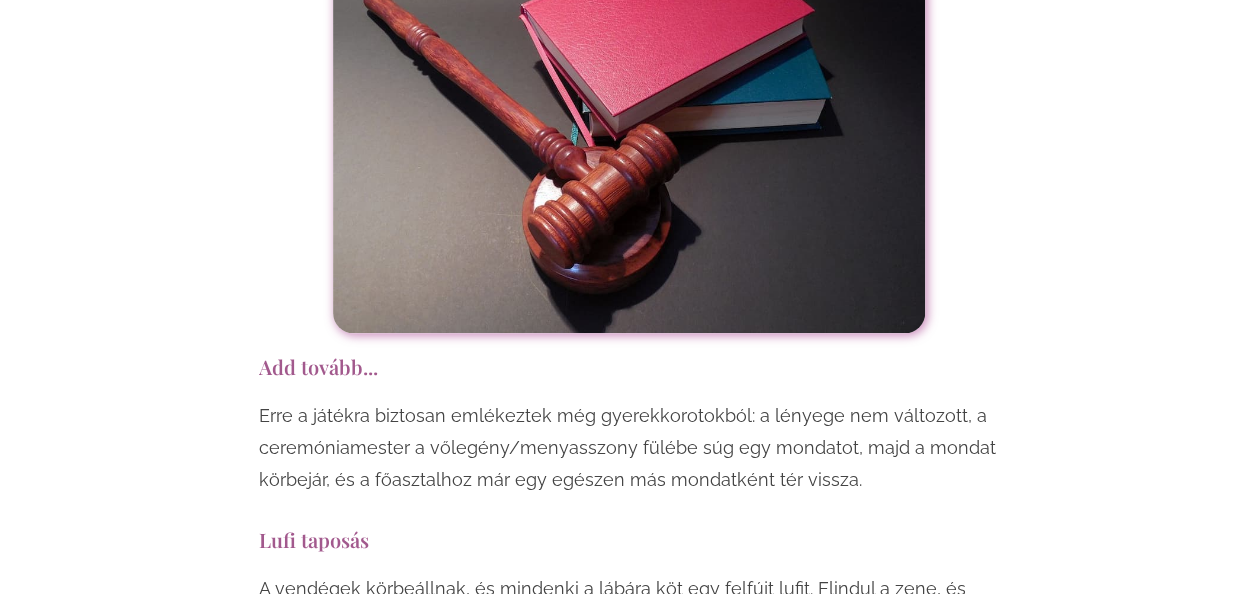 scroll, scrollTop: 11560, scrollLeft: 0, axis: vertical 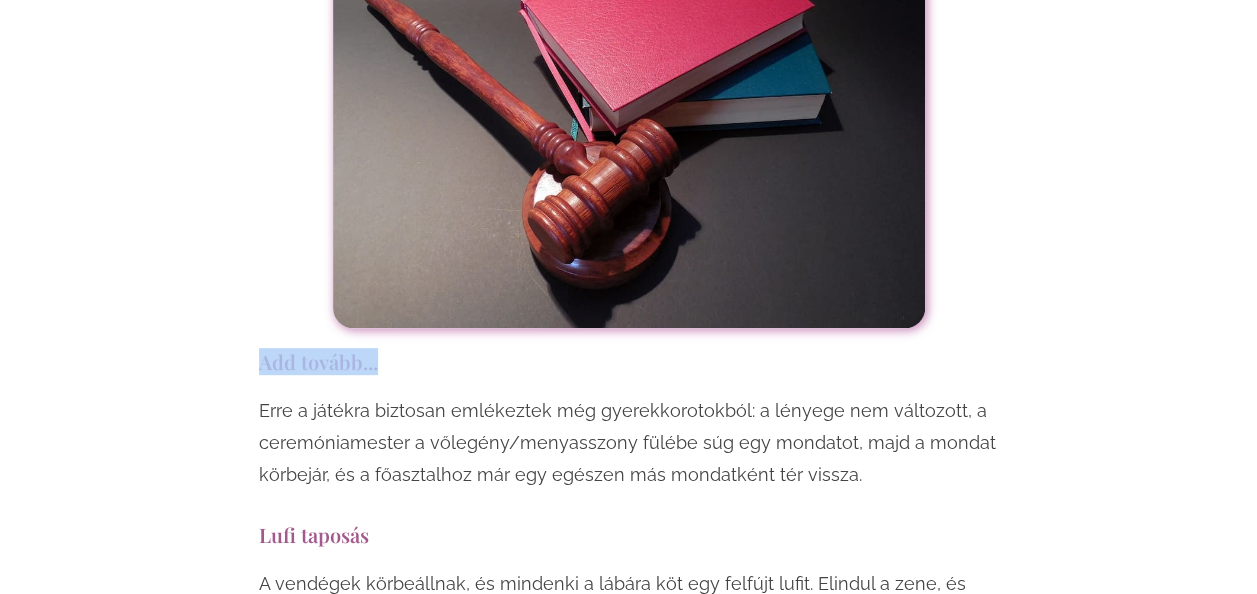 drag, startPoint x: 258, startPoint y: 166, endPoint x: 379, endPoint y: 170, distance: 121.0661 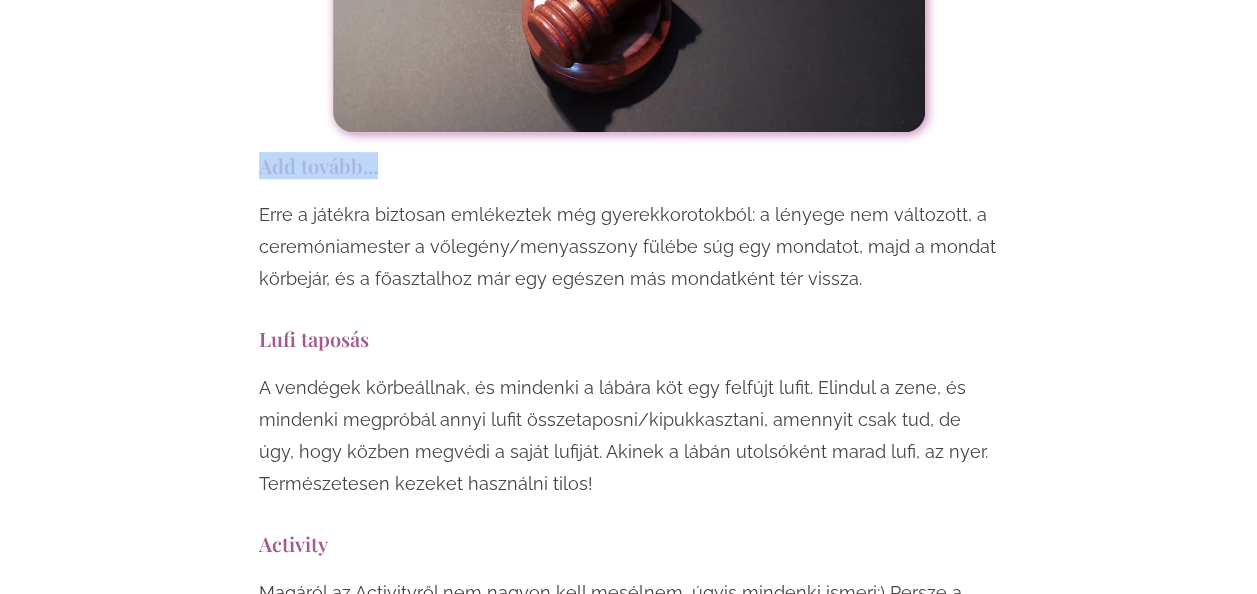 scroll, scrollTop: 11800, scrollLeft: 0, axis: vertical 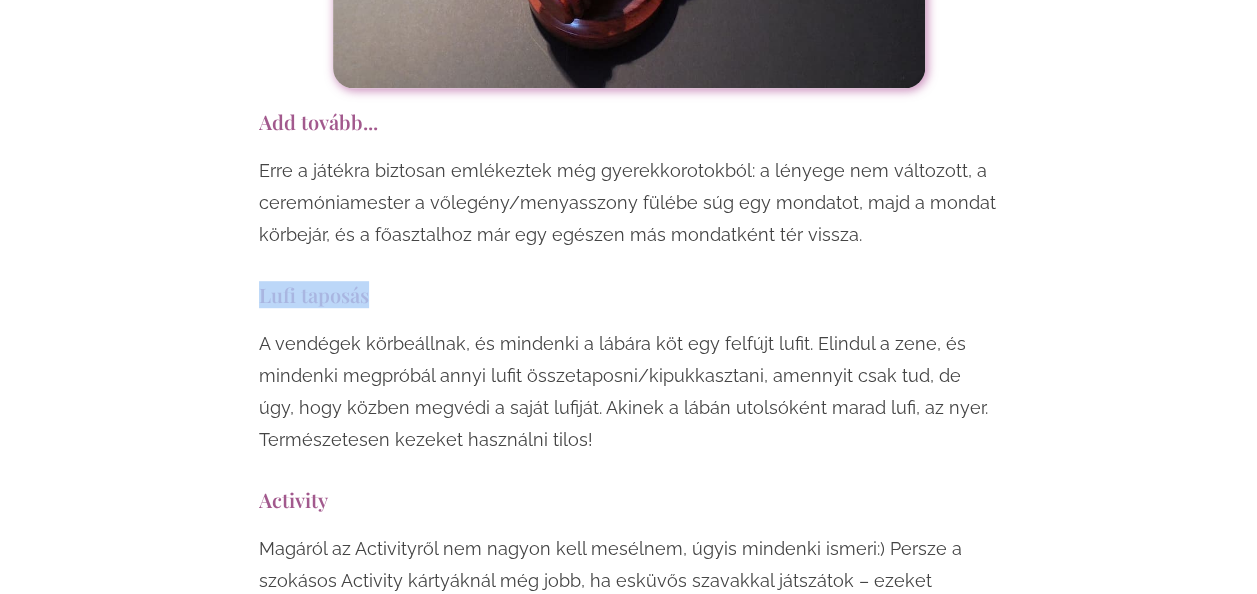 drag, startPoint x: 254, startPoint y: 102, endPoint x: 366, endPoint y: 112, distance: 112.44554 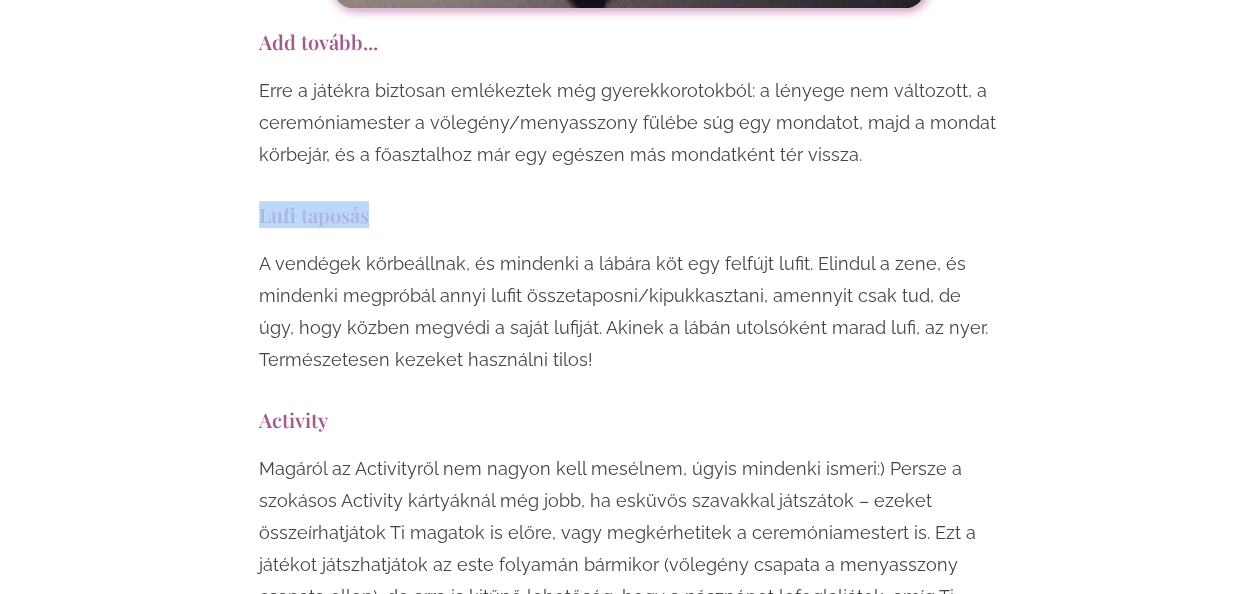 scroll, scrollTop: 11920, scrollLeft: 0, axis: vertical 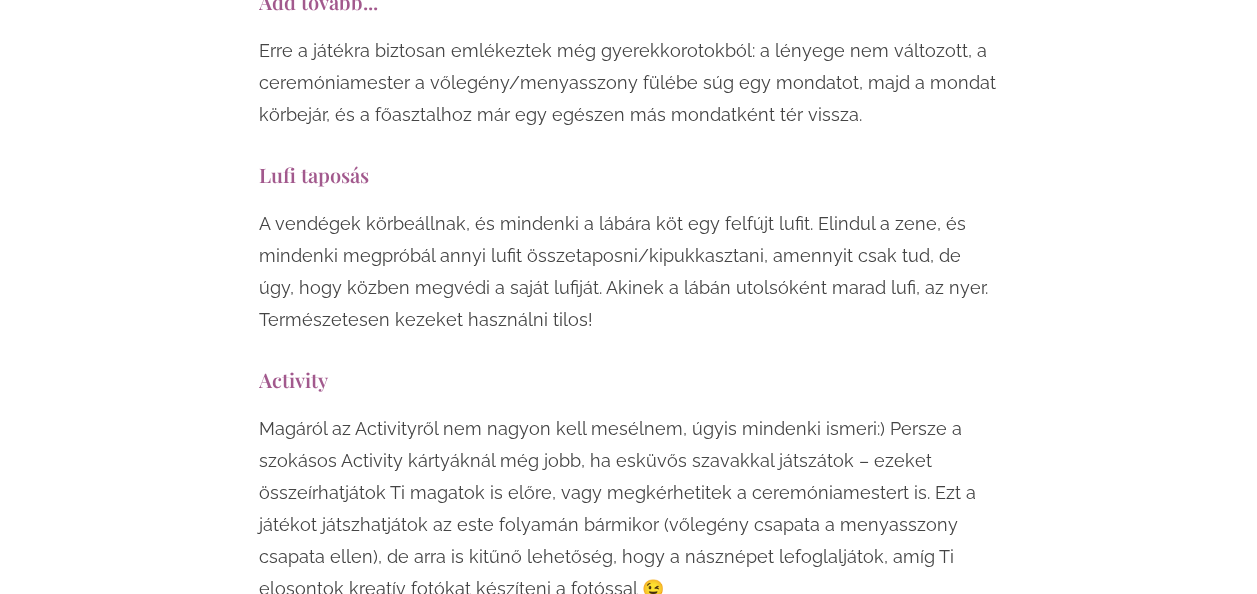 click on "Activity" at bounding box center [629, 379] 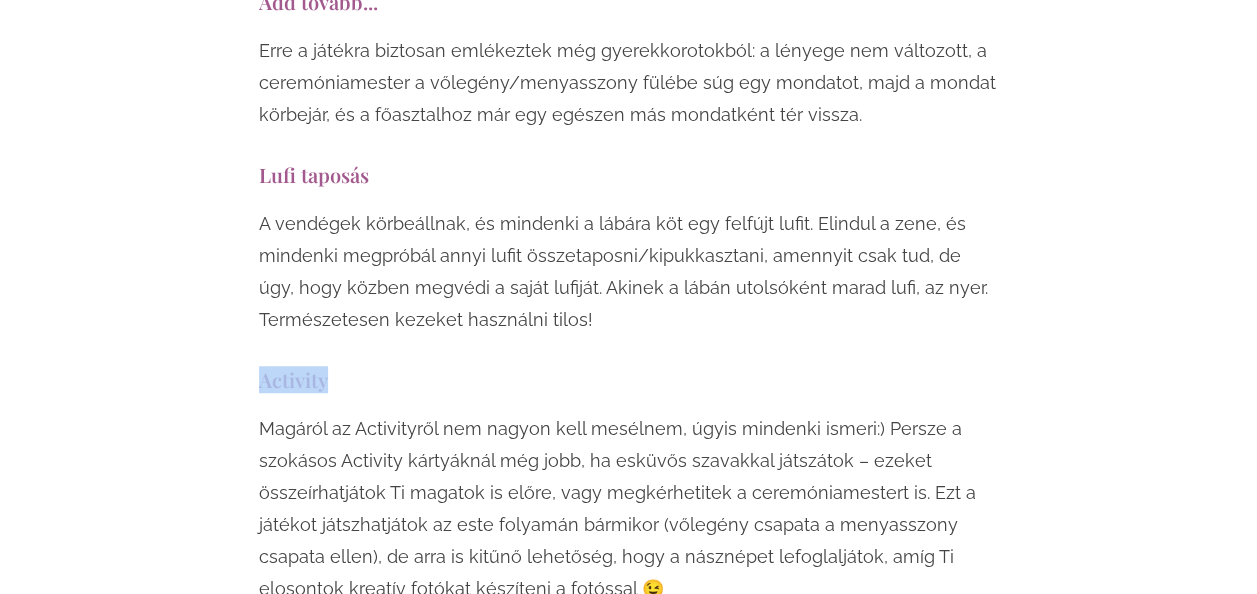 click on "Activity" at bounding box center [629, 379] 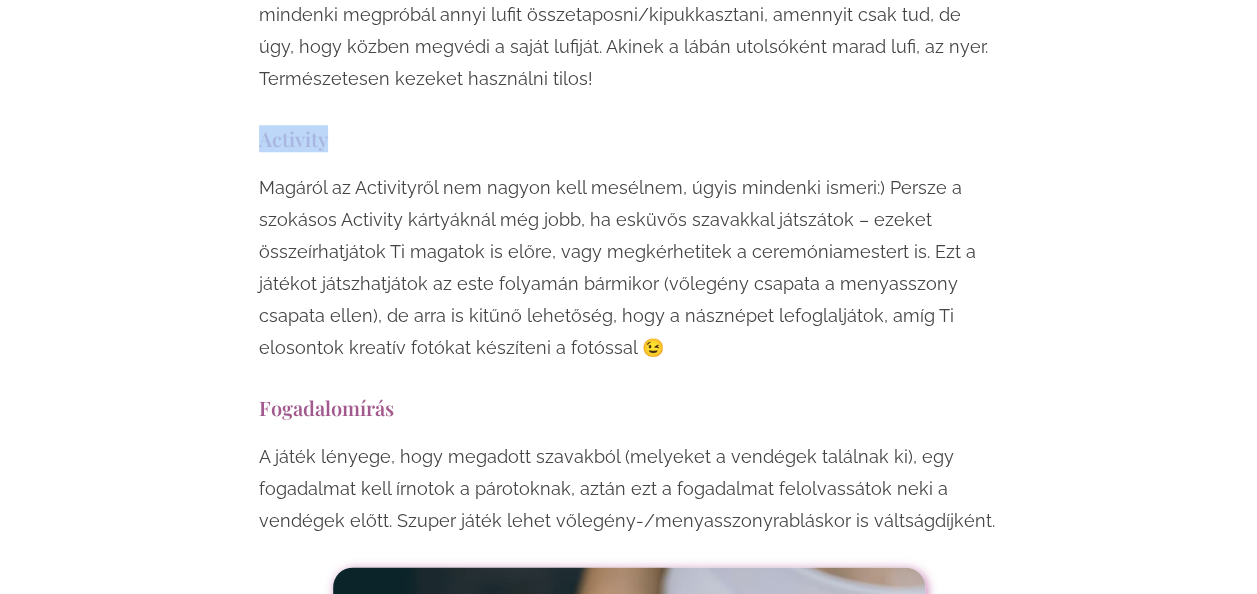 scroll, scrollTop: 12200, scrollLeft: 0, axis: vertical 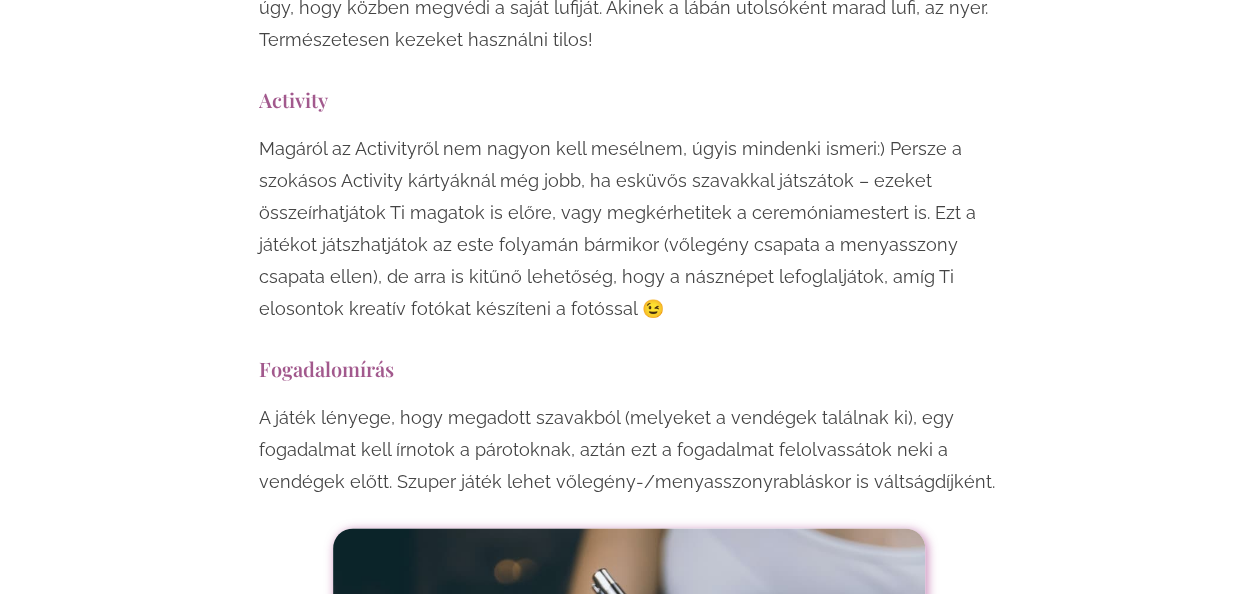 click on "Fogadalomírás" at bounding box center [629, 368] 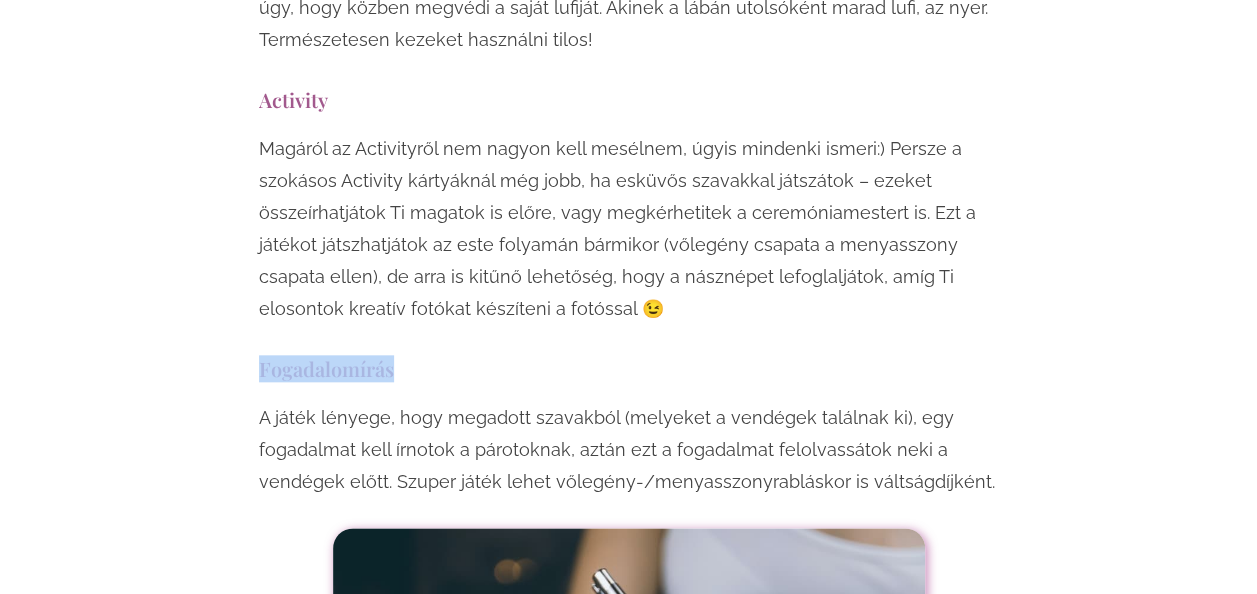 click on "Fogadalomírás" at bounding box center [629, 368] 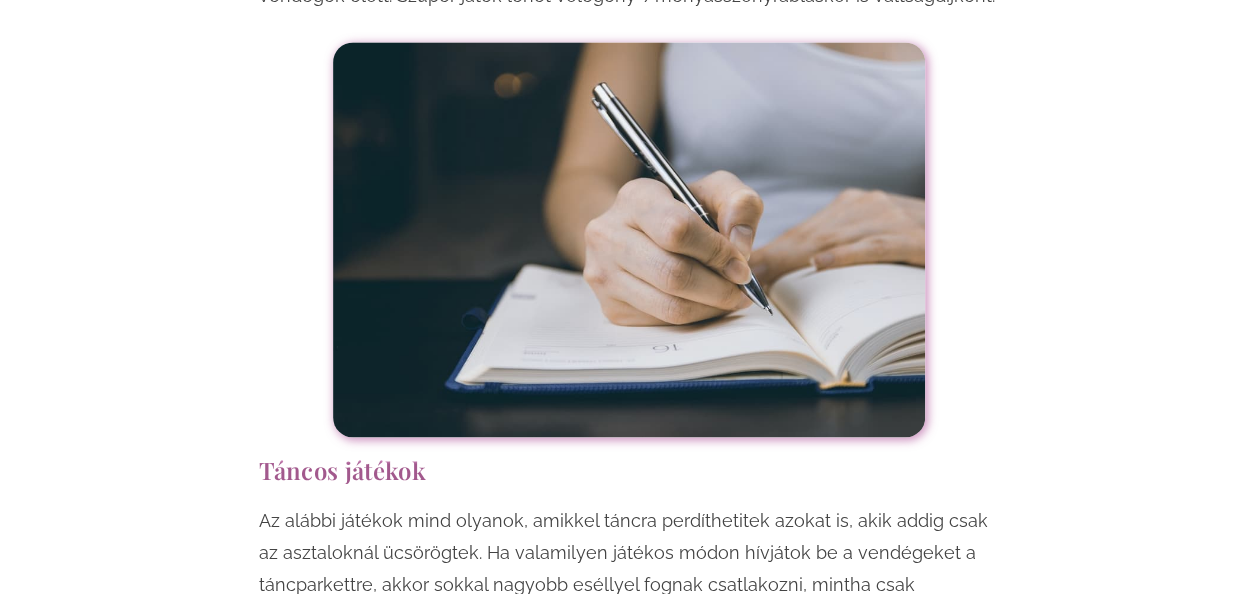 scroll, scrollTop: 12800, scrollLeft: 0, axis: vertical 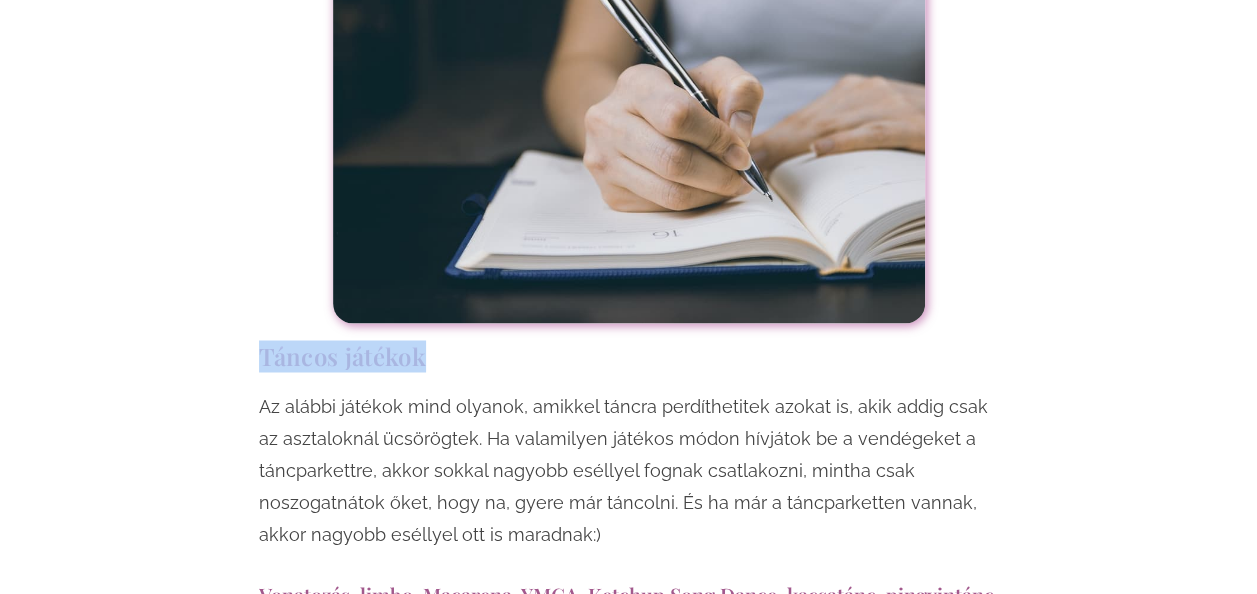 drag, startPoint x: 250, startPoint y: 159, endPoint x: 422, endPoint y: 160, distance: 172.00291 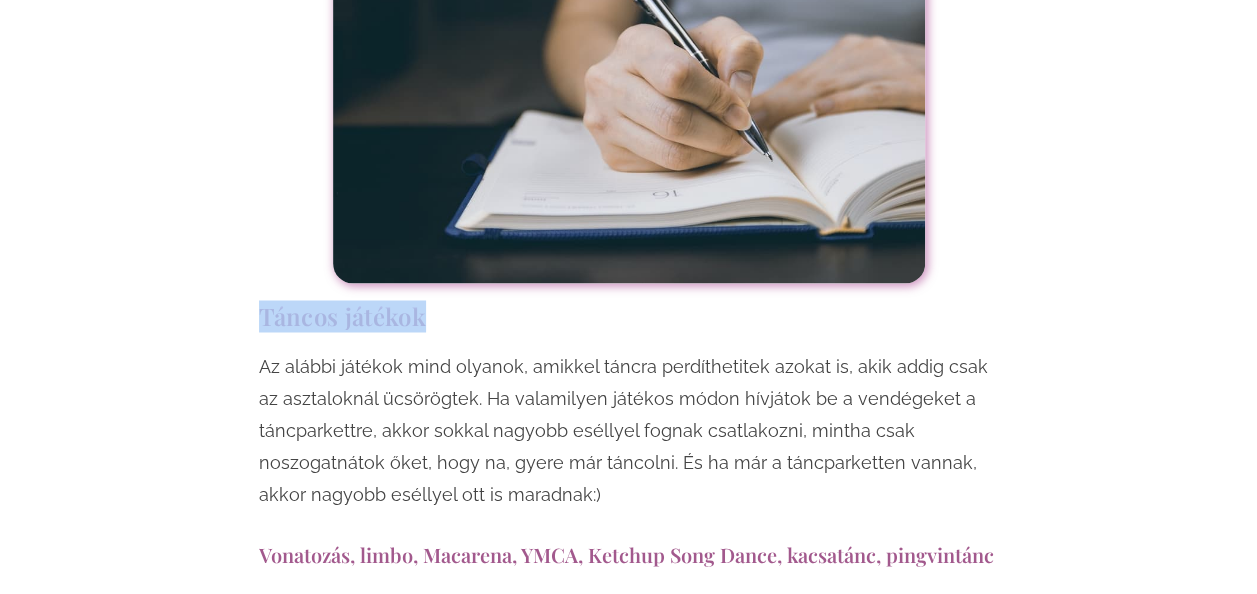 scroll, scrollTop: 12880, scrollLeft: 0, axis: vertical 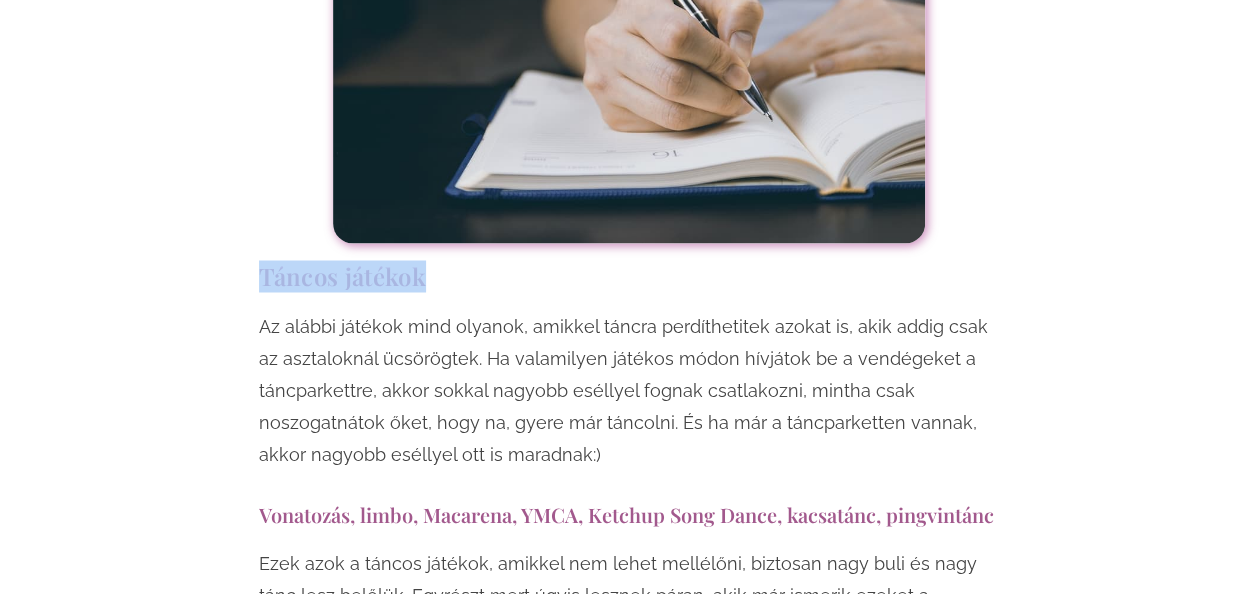 drag, startPoint x: 252, startPoint y: 126, endPoint x: 967, endPoint y: 420, distance: 773.0854 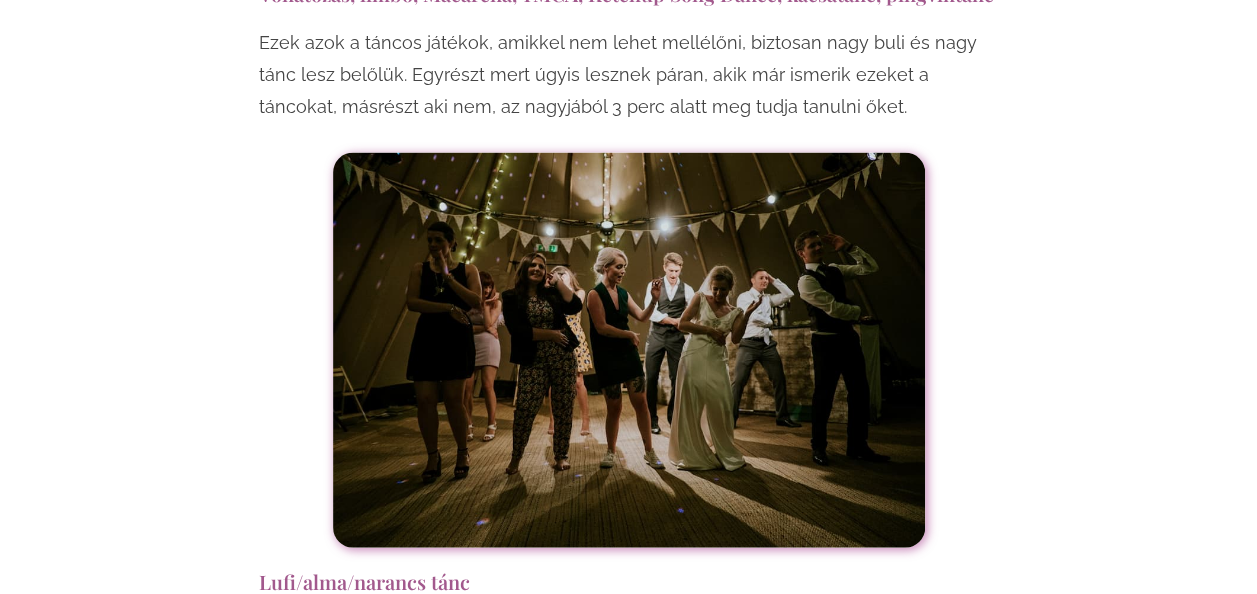 scroll, scrollTop: 13440, scrollLeft: 0, axis: vertical 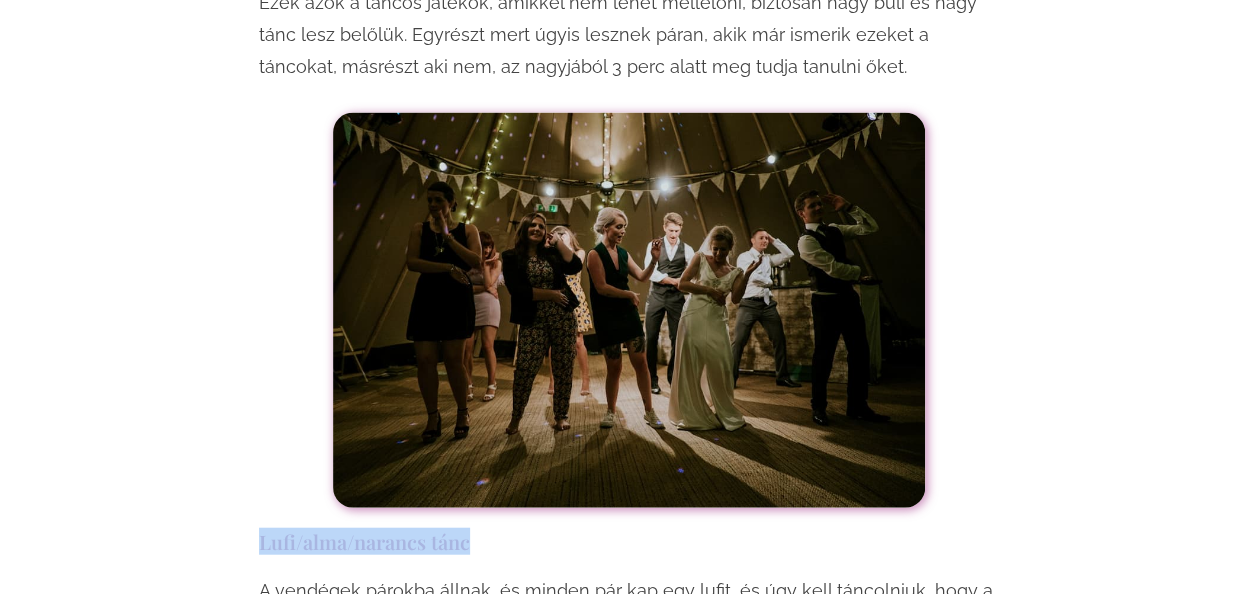 drag, startPoint x: 256, startPoint y: 343, endPoint x: 466, endPoint y: 344, distance: 210.00238 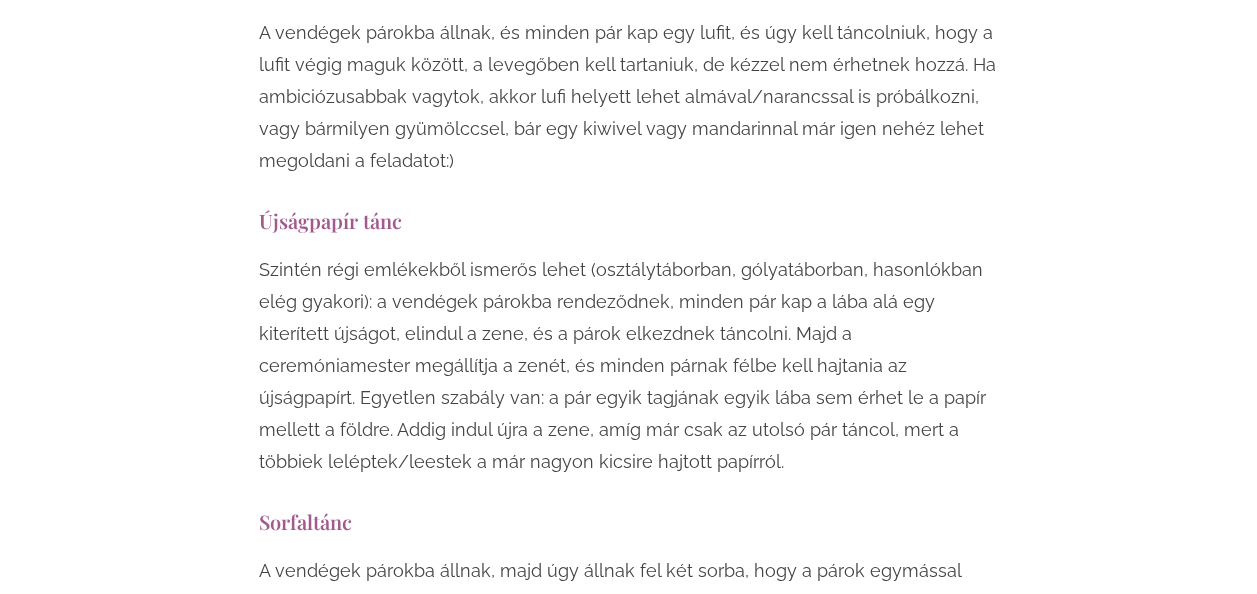 scroll, scrollTop: 14000, scrollLeft: 0, axis: vertical 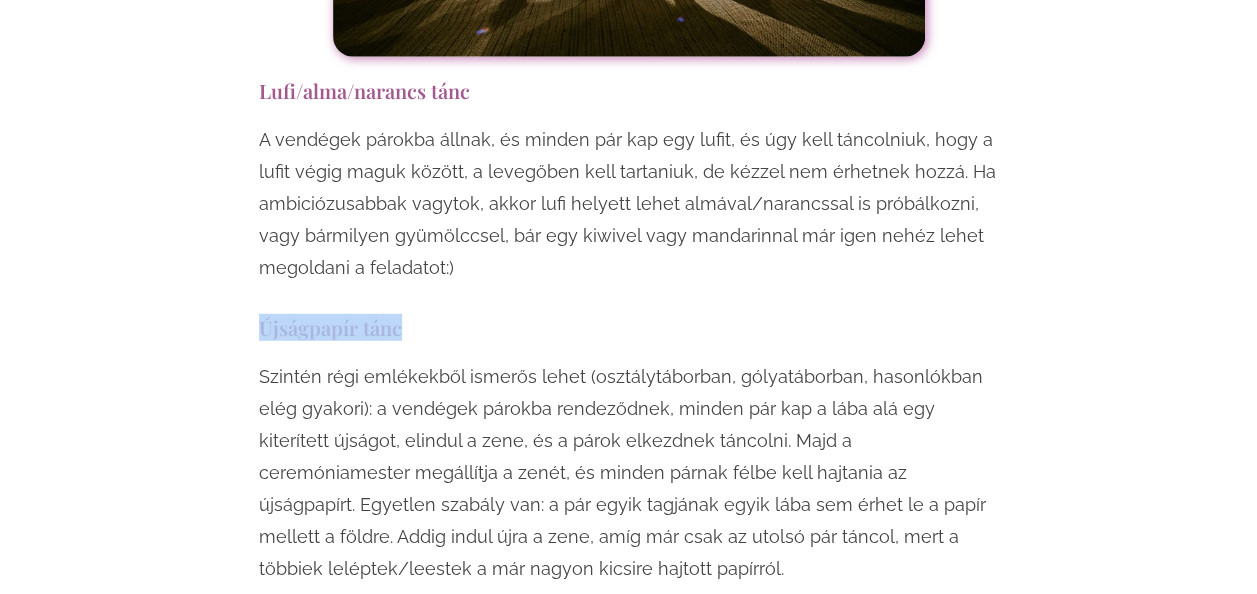 drag, startPoint x: 256, startPoint y: 26, endPoint x: 402, endPoint y: 129, distance: 178.67569 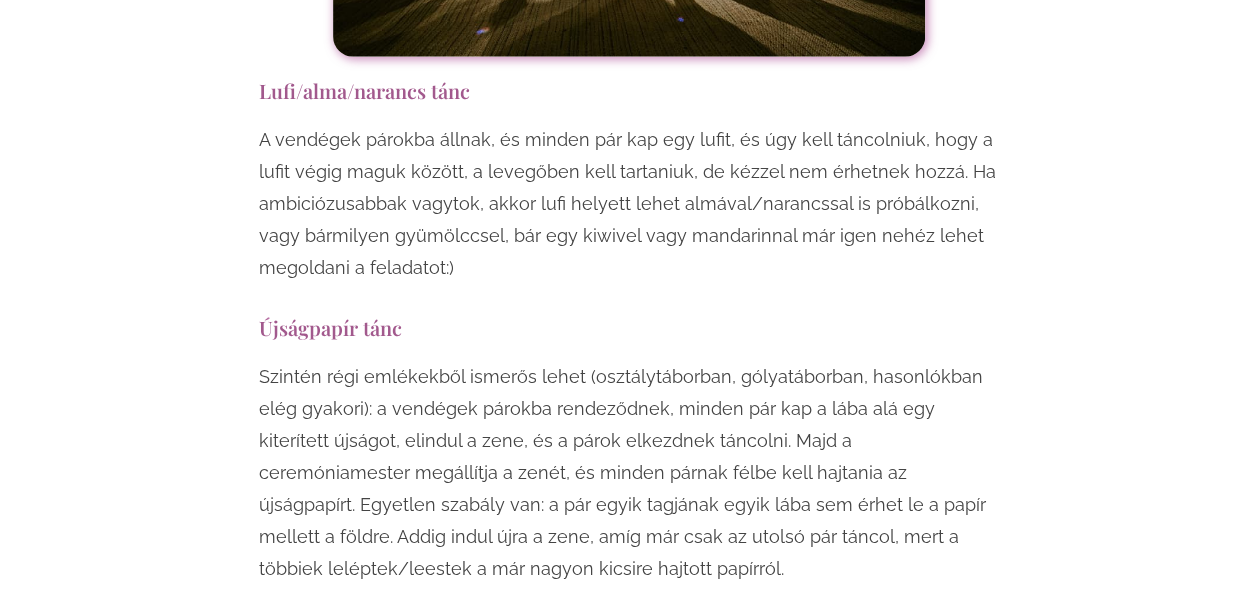 click on "Egy esküvő mindenképpen örömteli, jó hangulatú esemény, viszont ha szeretnéd, hogy a szertartás után az evés-ivásnál egy kicsivel többről is szóljon az este, akkor érdemes játékokkal feldobni a programot. Nem mintha amúgy a vendégek unatkoznának, de talán kevesebb lesz az üresjárat;) Az alábbiakban 30 szuper esküvői játékot sorolunk fel – ezek között vannak hagyományos és modern játékok is, a korai és a későbbi órákra is találsz megfelelőt. Egy biztos: a vendégek nem fognak unatkozni;)
Hagyományos esküvői játékok
Csokordobás, harisnyakötő dobás" at bounding box center [629, -5064] 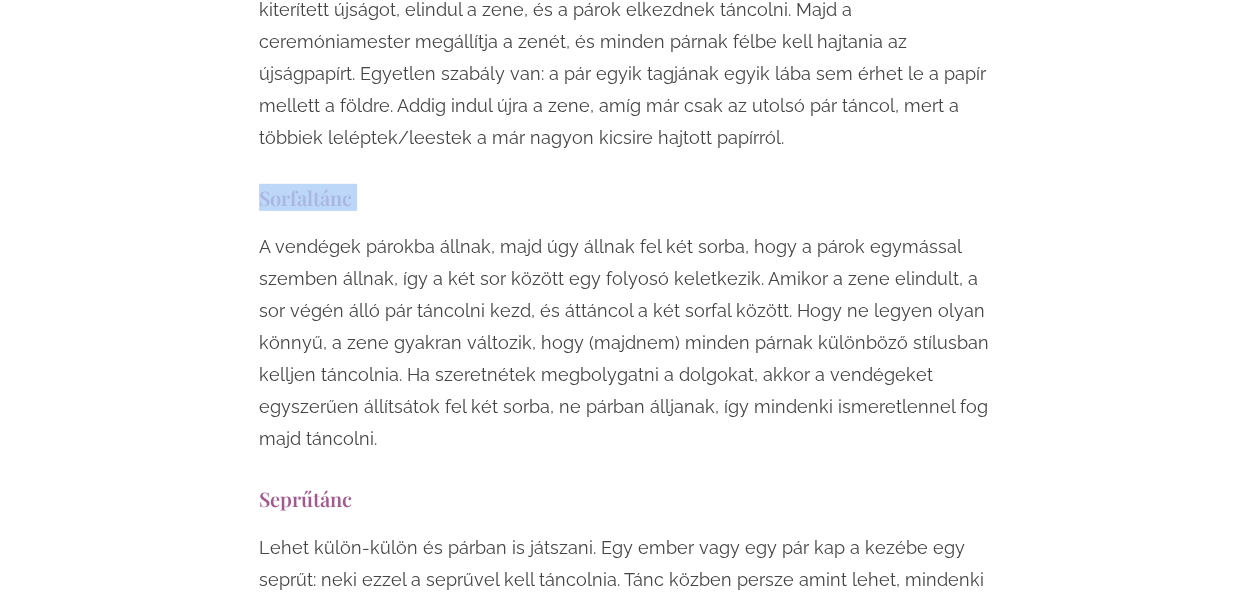 scroll, scrollTop: 14371, scrollLeft: 0, axis: vertical 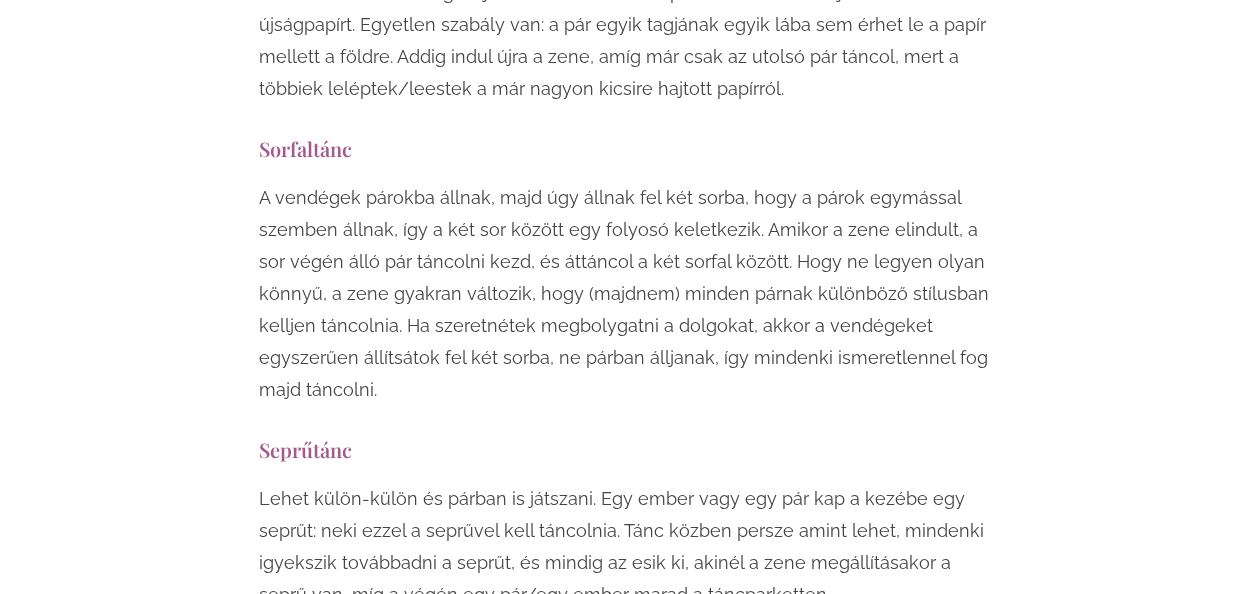 click on "Seprűtánc" at bounding box center (629, 449) 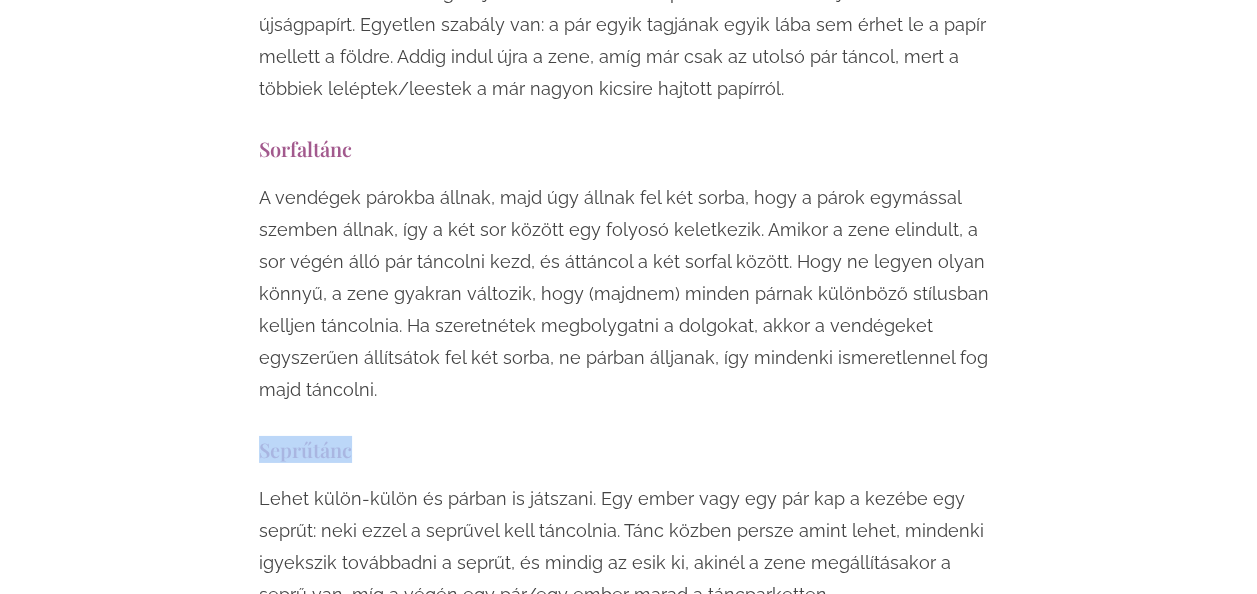 click on "Seprűtánc" at bounding box center [629, 449] 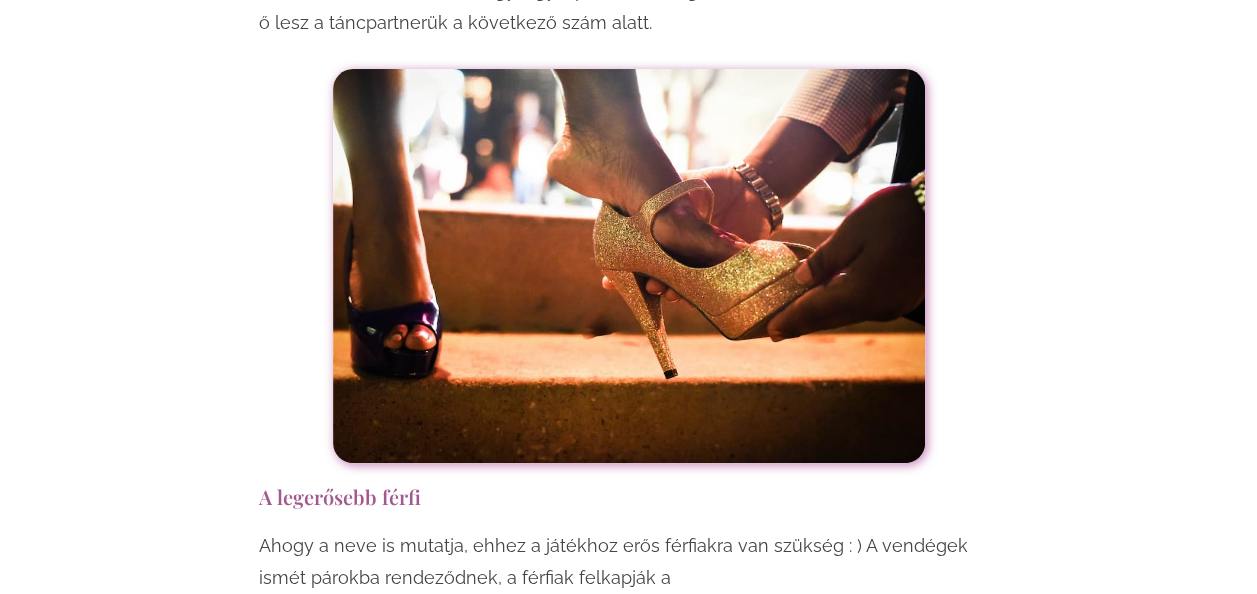 scroll, scrollTop: 14596, scrollLeft: 0, axis: vertical 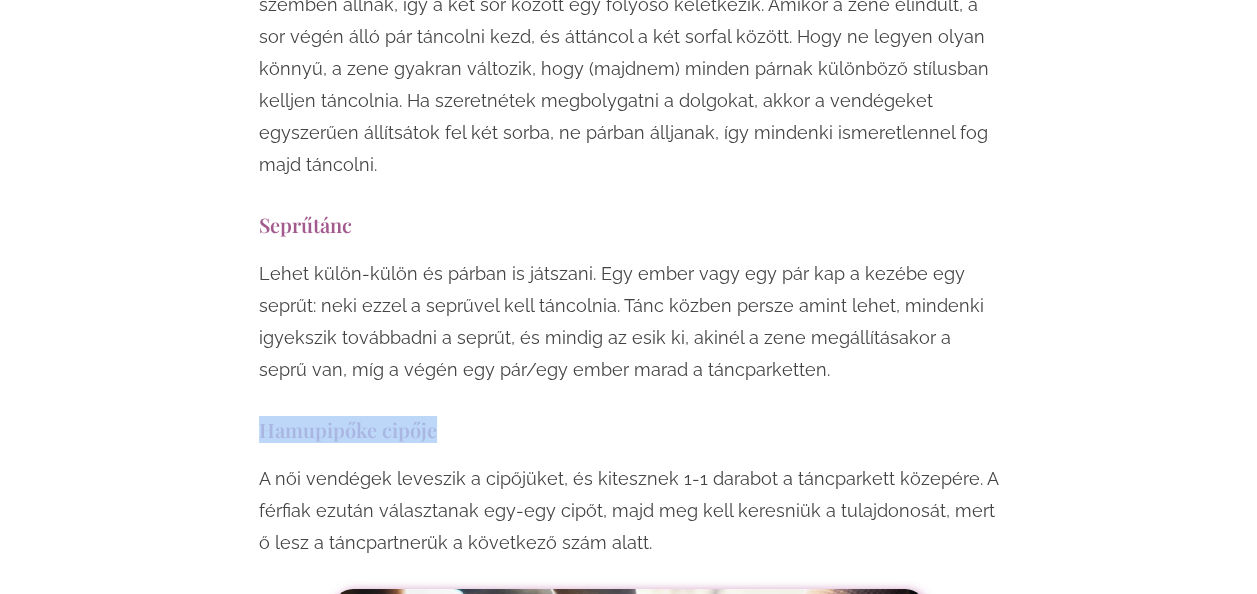 drag, startPoint x: 256, startPoint y: 230, endPoint x: 434, endPoint y: 234, distance: 178.04494 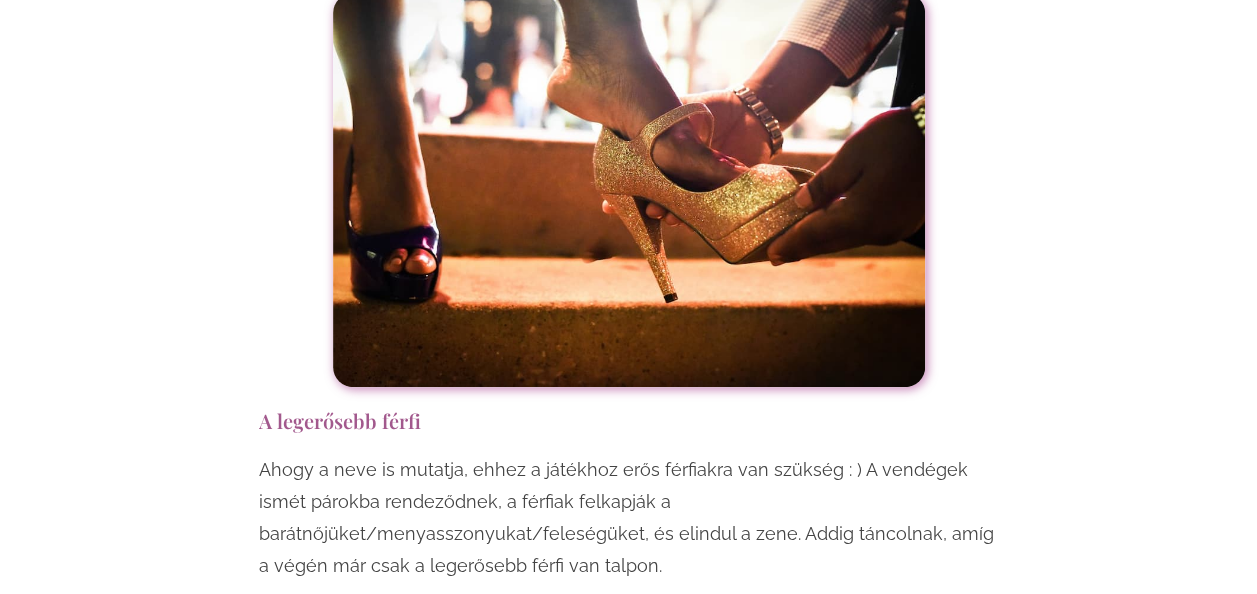scroll, scrollTop: 15196, scrollLeft: 0, axis: vertical 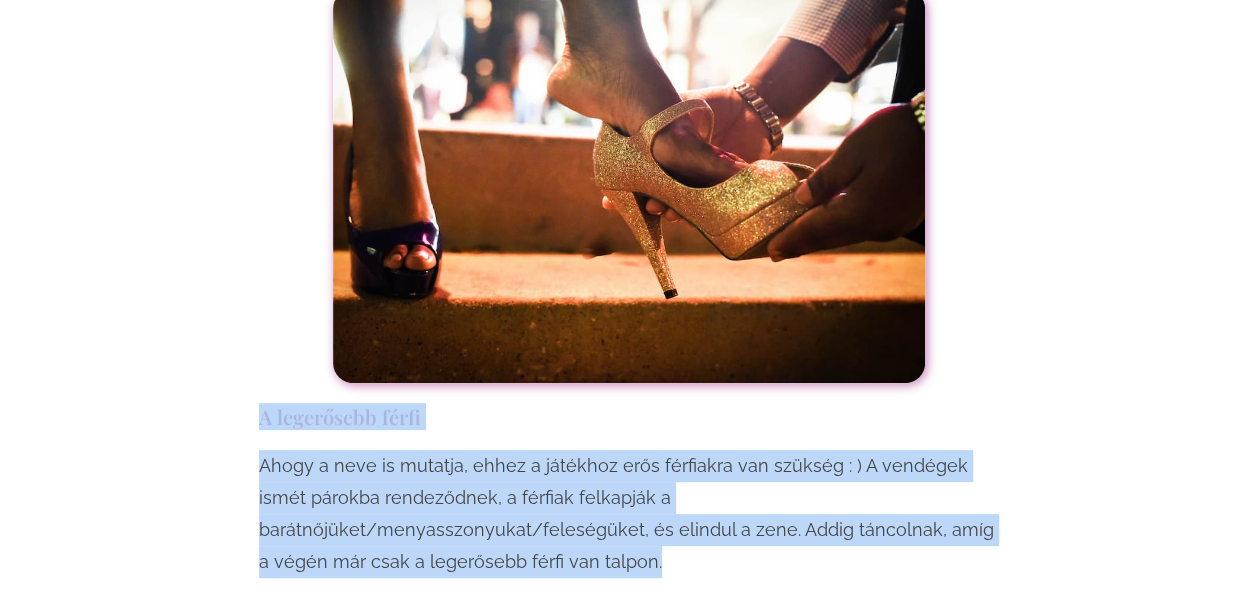 drag, startPoint x: 258, startPoint y: 216, endPoint x: 996, endPoint y: 336, distance: 747.69244 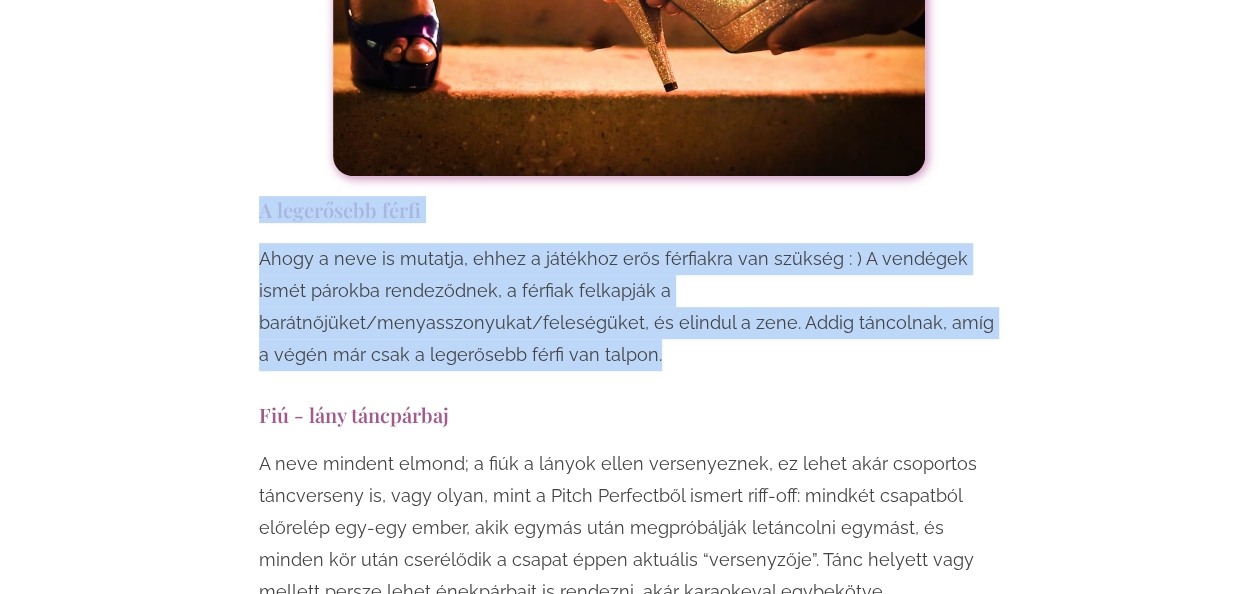 scroll, scrollTop: 15436, scrollLeft: 0, axis: vertical 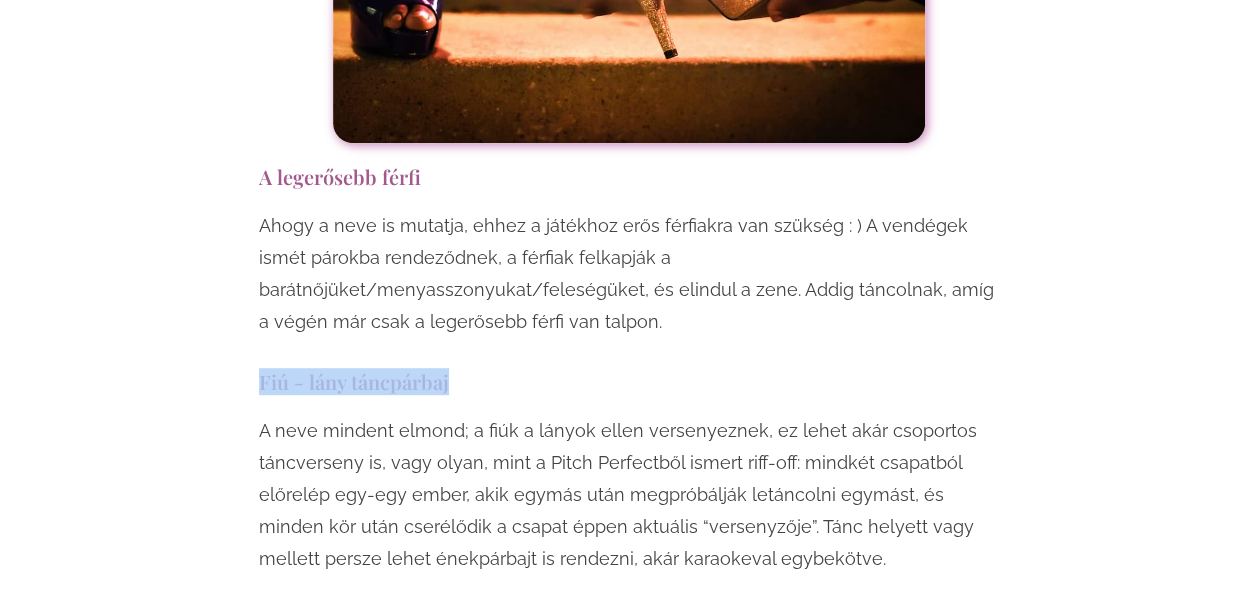 drag, startPoint x: 247, startPoint y: 151, endPoint x: 448, endPoint y: 175, distance: 202.42776 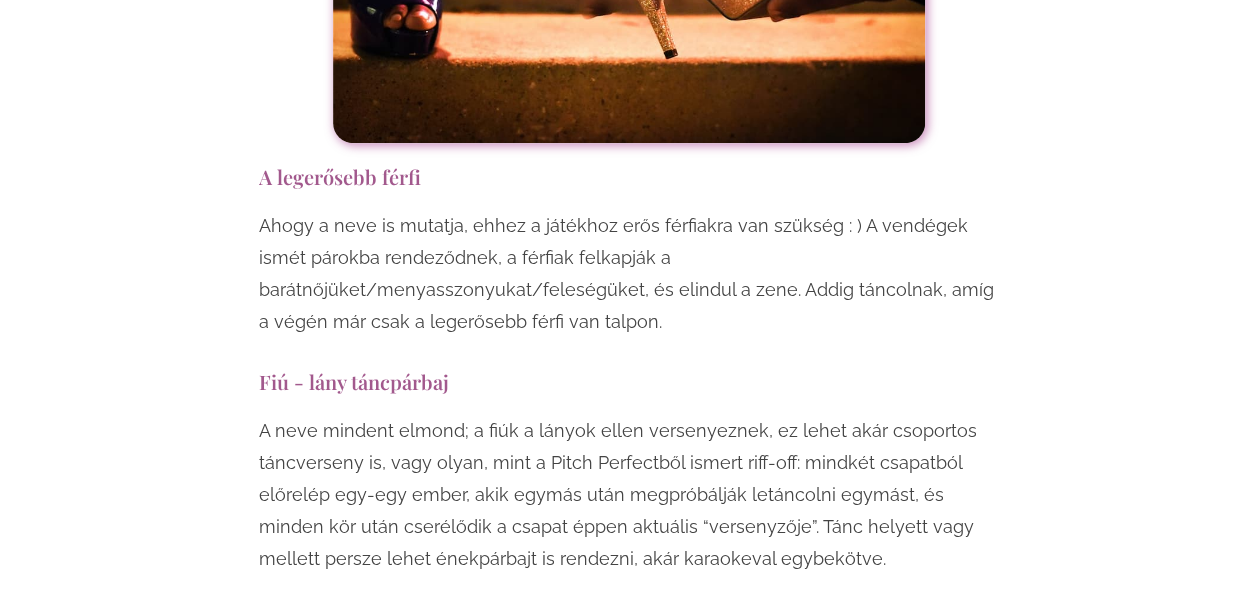 click on "Bolondmenyasszony" at bounding box center [629, 618] 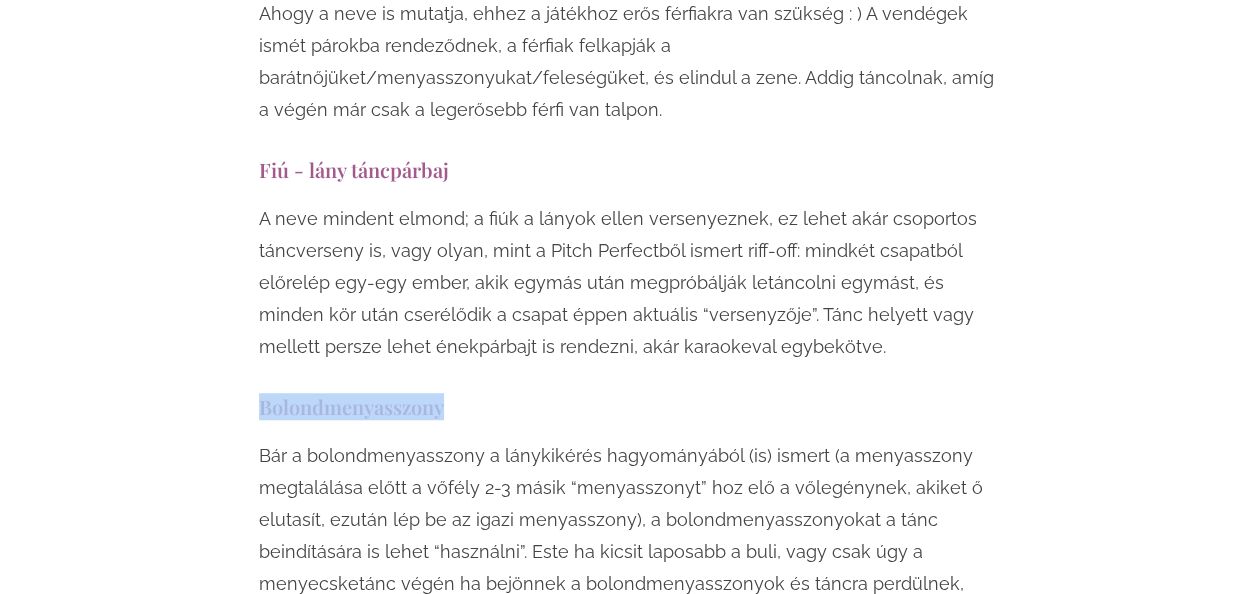 scroll, scrollTop: 15836, scrollLeft: 0, axis: vertical 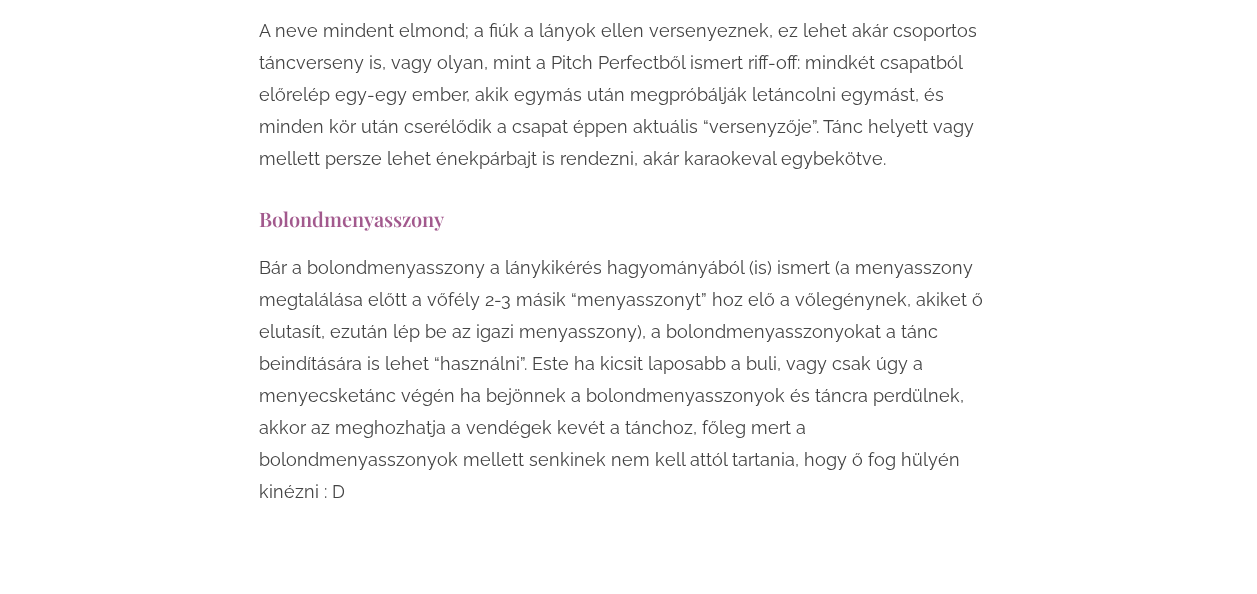 click on "Egy esküvő mindenképpen örömteli, jó hangulatú esemény, viszont ha szeretnéd, hogy a szertartás után az evés-ivásnál egy kicsivel többről is szóljon az este, akkor érdemes játékokkal feldobni a programot. Nem mintha amúgy a vendégek unatkoznának, de talán kevesebb lesz az üresjárat;) Az alábbiakban 30 szuper esküvői játékot sorolunk fel – ezek között vannak hagyományos és modern játékok is, a korai és a későbbi órákra is találsz megfelelőt. Egy biztos: a vendégek nem fognak unatkozni;)
Hagyományos esküvői játékok
Csokordobás, harisnyakötő dobás" at bounding box center (629, -7009) 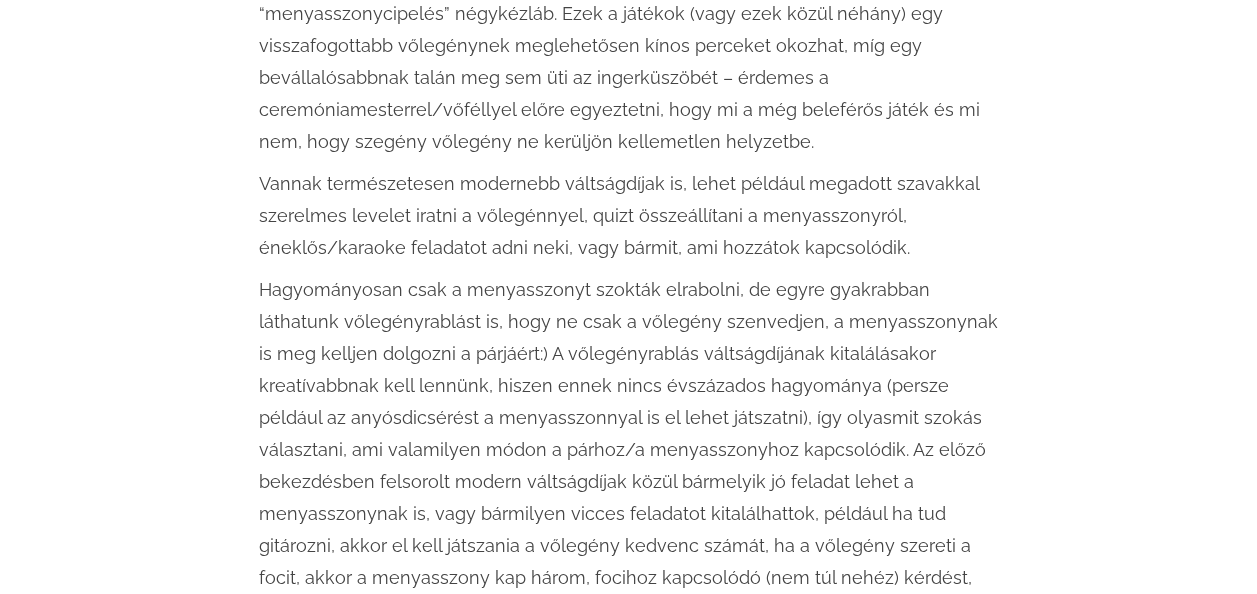 scroll, scrollTop: 4154, scrollLeft: 0, axis: vertical 